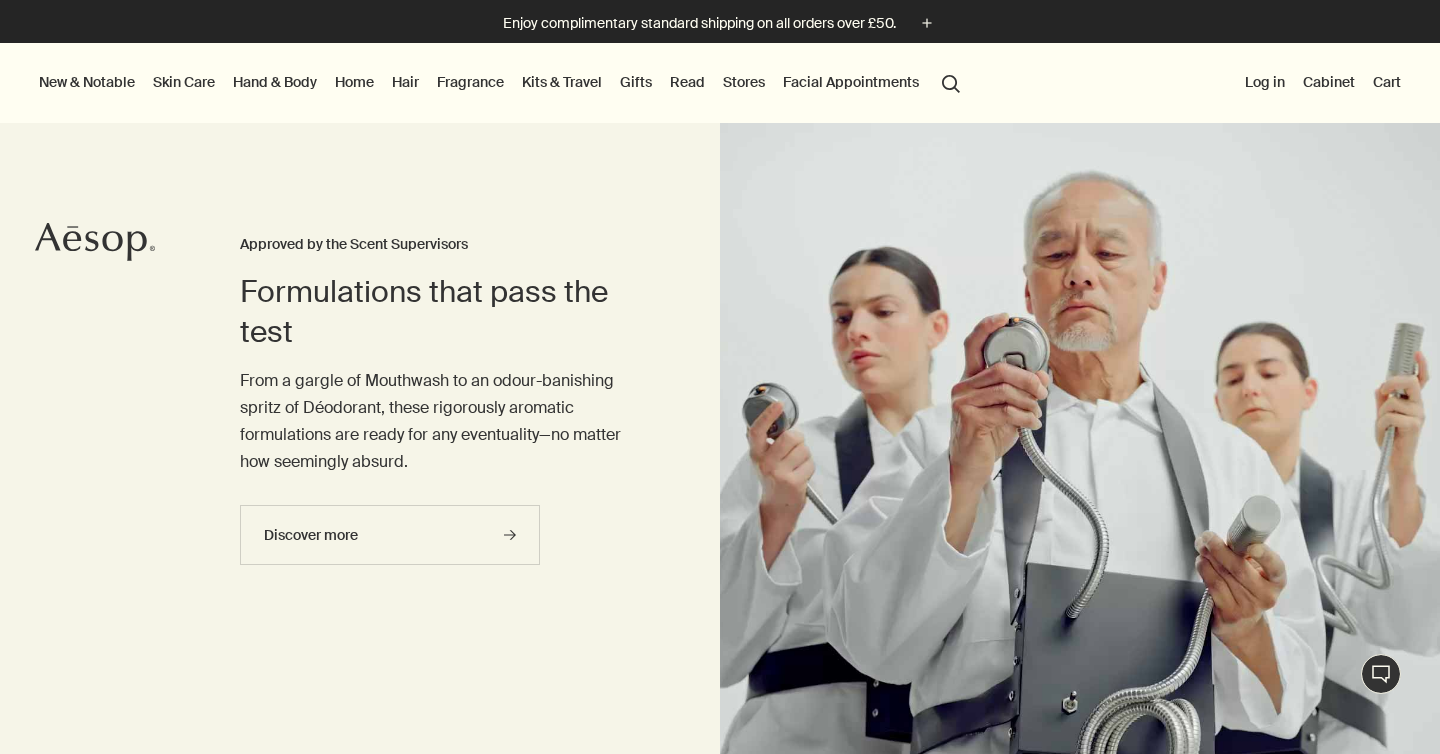 scroll, scrollTop: 0, scrollLeft: 0, axis: both 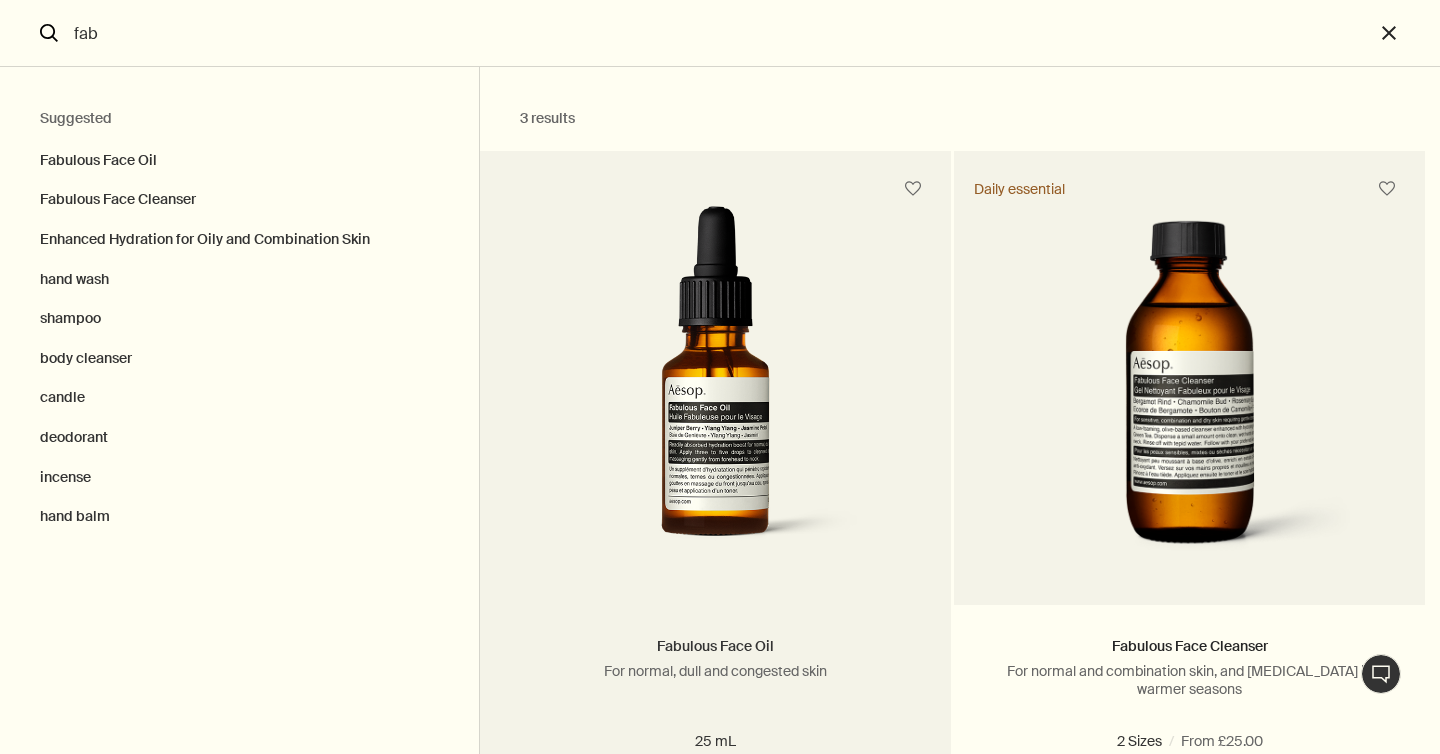 type on "fab" 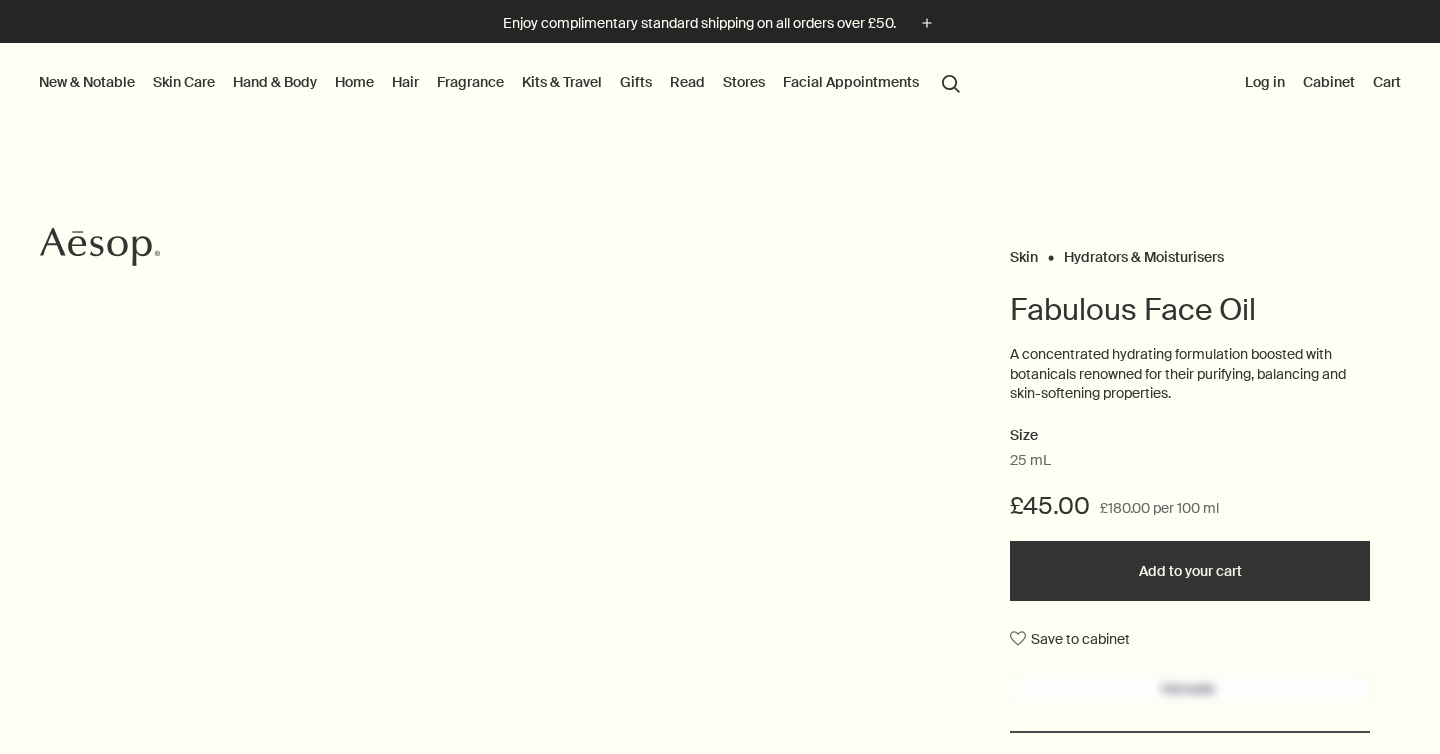 scroll, scrollTop: 0, scrollLeft: 0, axis: both 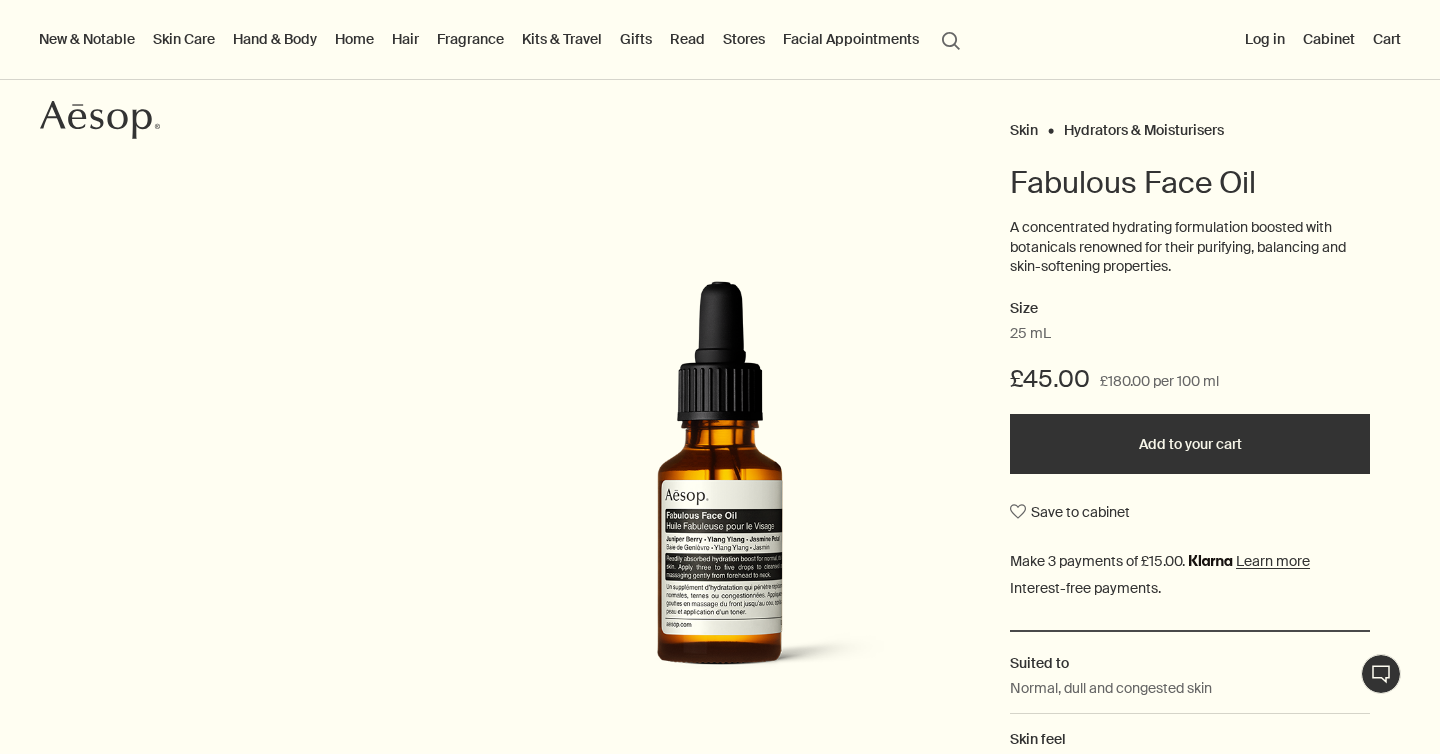 click on "Add to your cart" at bounding box center [1190, 444] 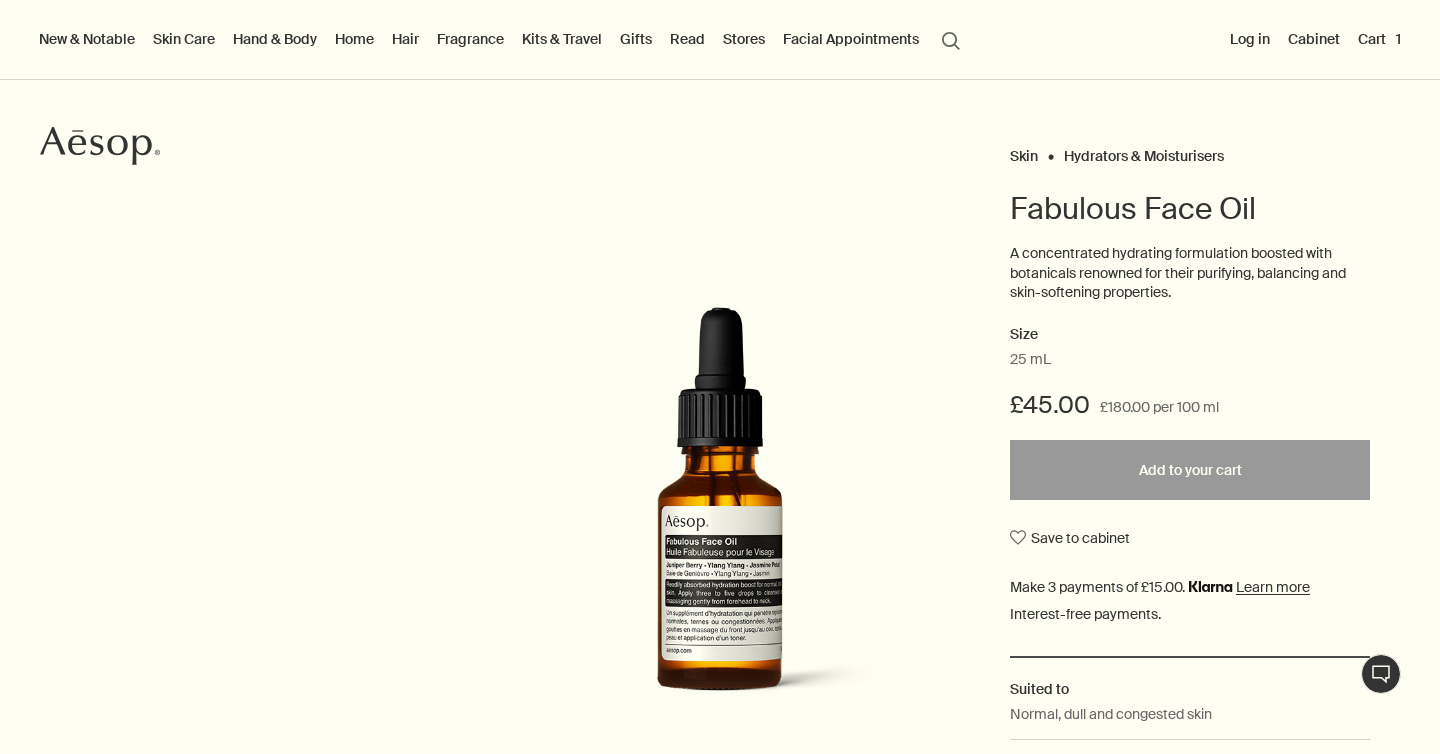 scroll, scrollTop: 0, scrollLeft: 0, axis: both 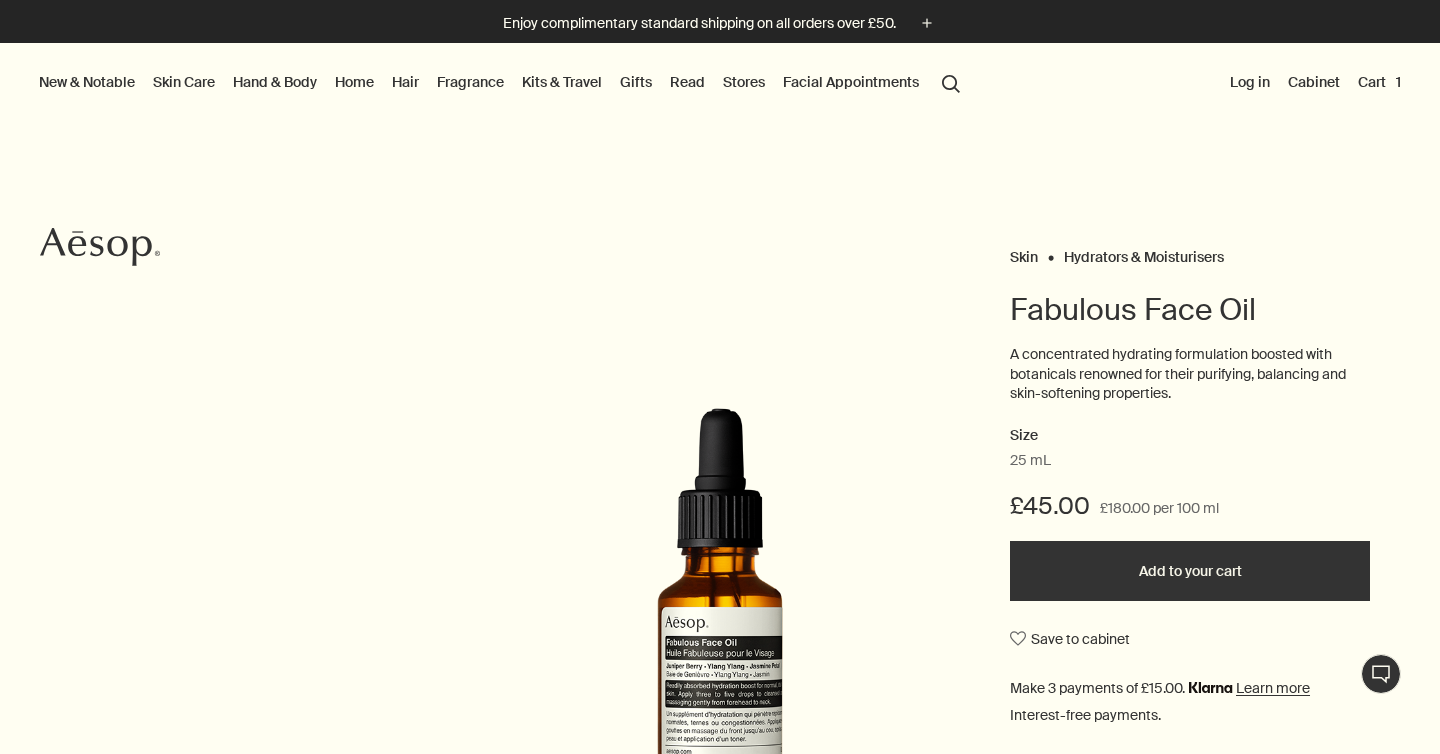 click on "Cart 1" at bounding box center (1379, 82) 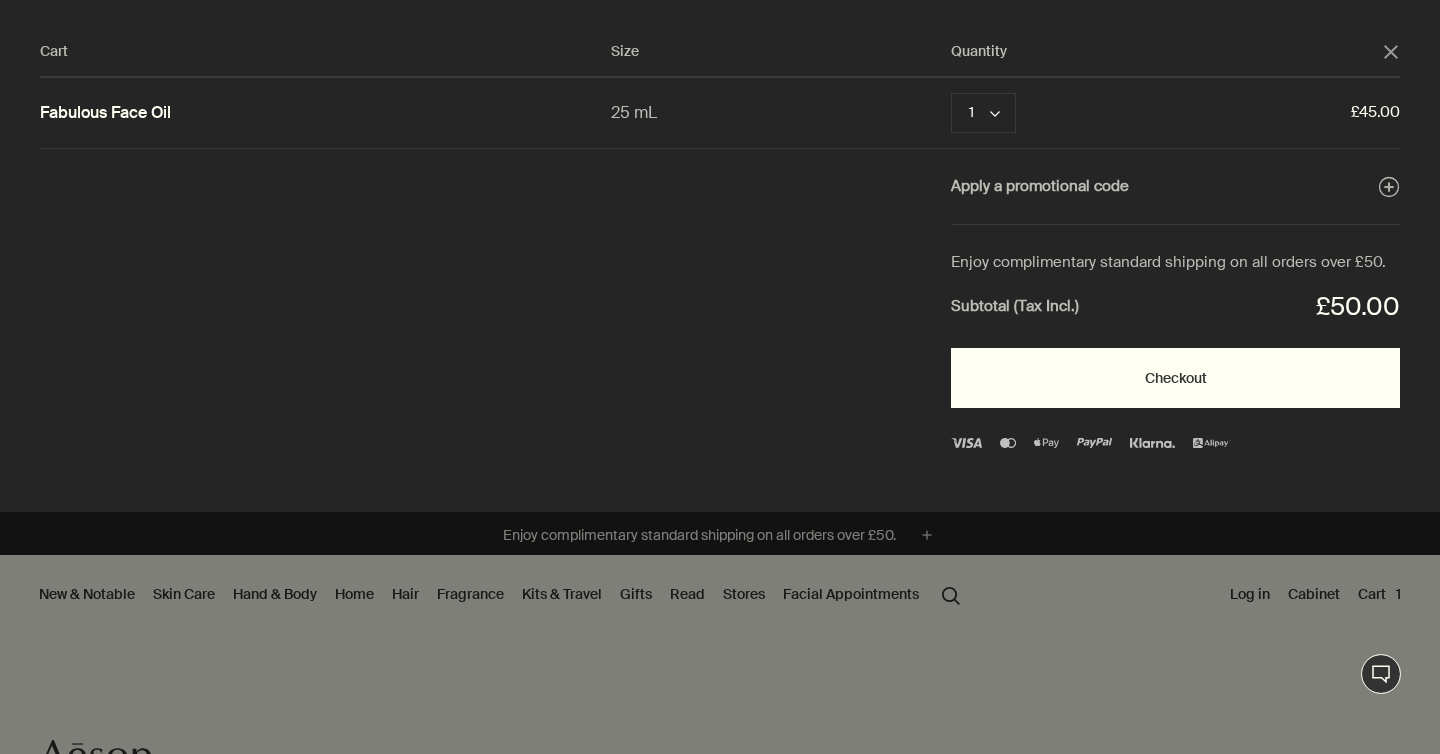 click on "Checkout" at bounding box center (1175, 378) 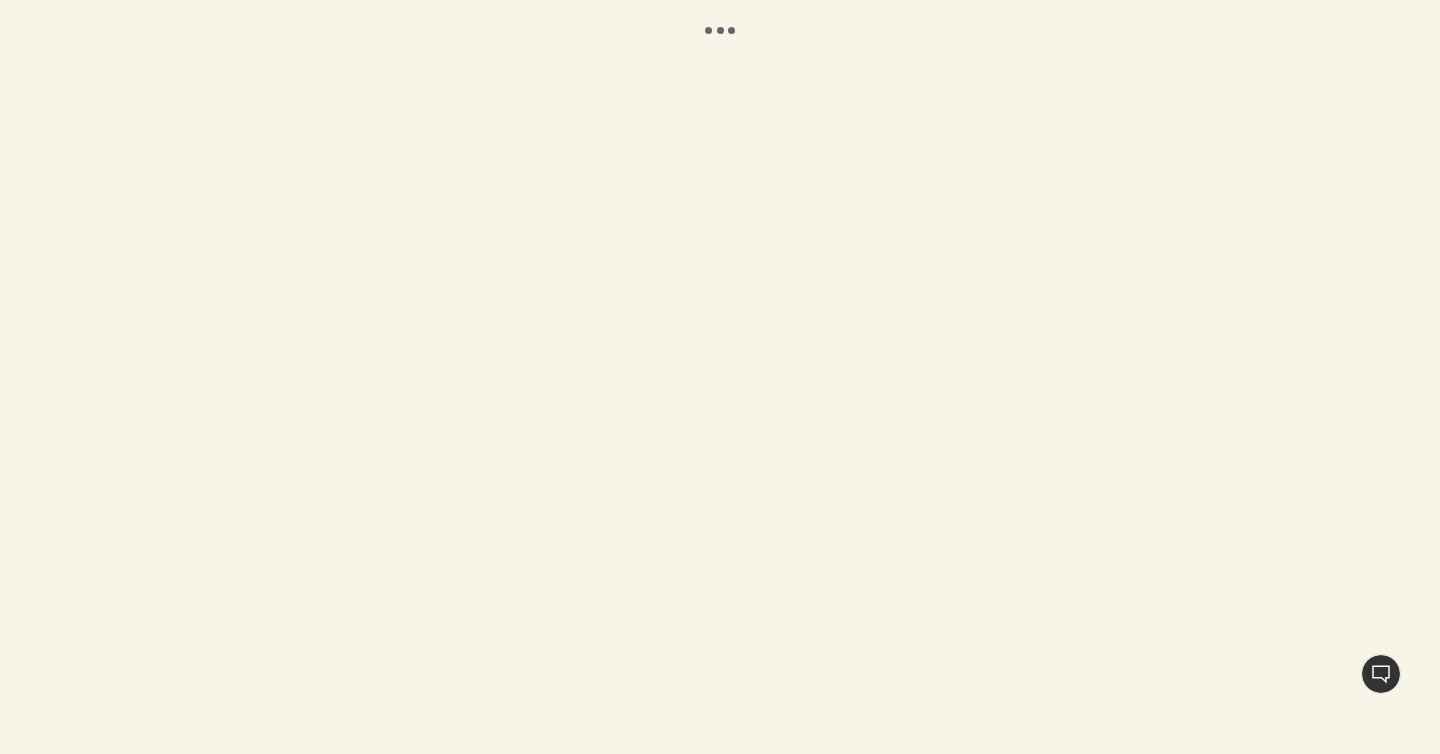 scroll, scrollTop: 0, scrollLeft: 0, axis: both 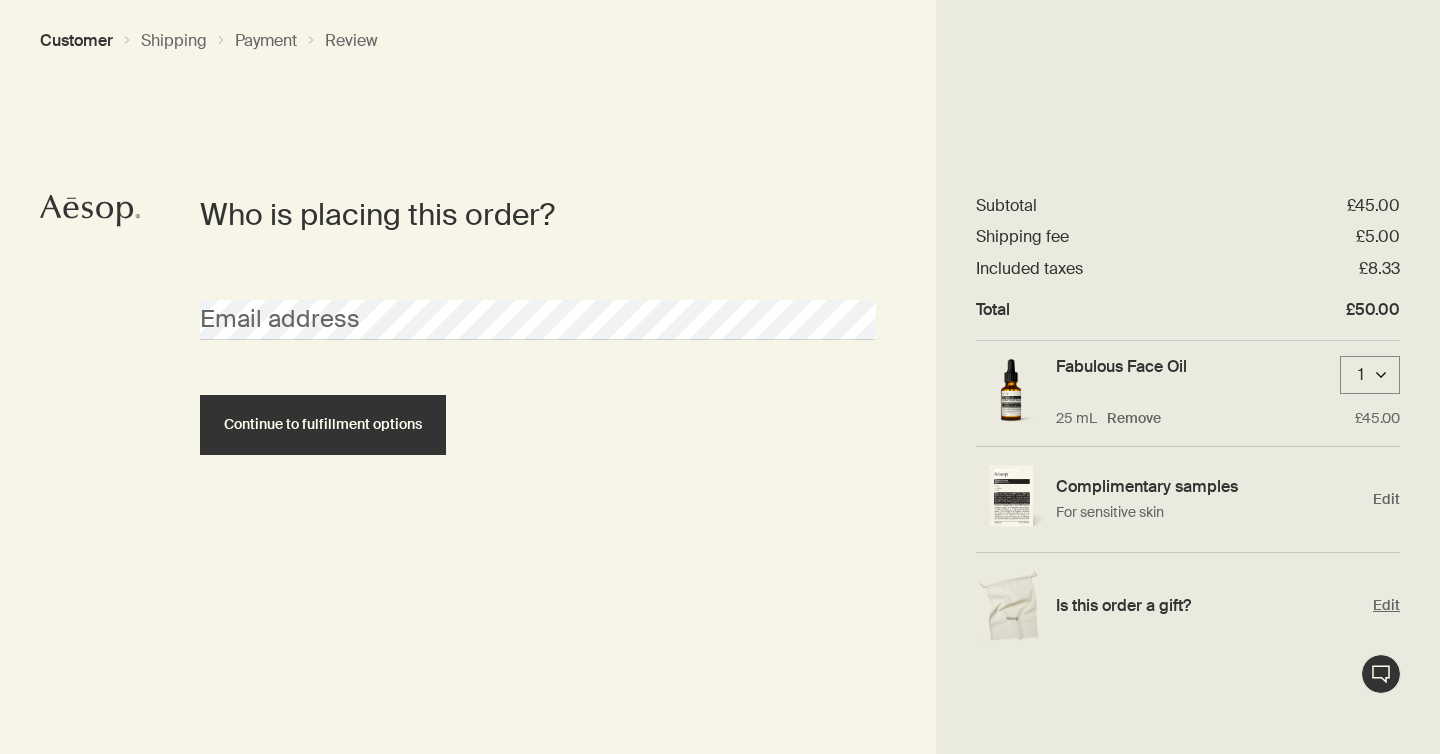 click on "Is this order a gift?" at bounding box center [1209, 605] 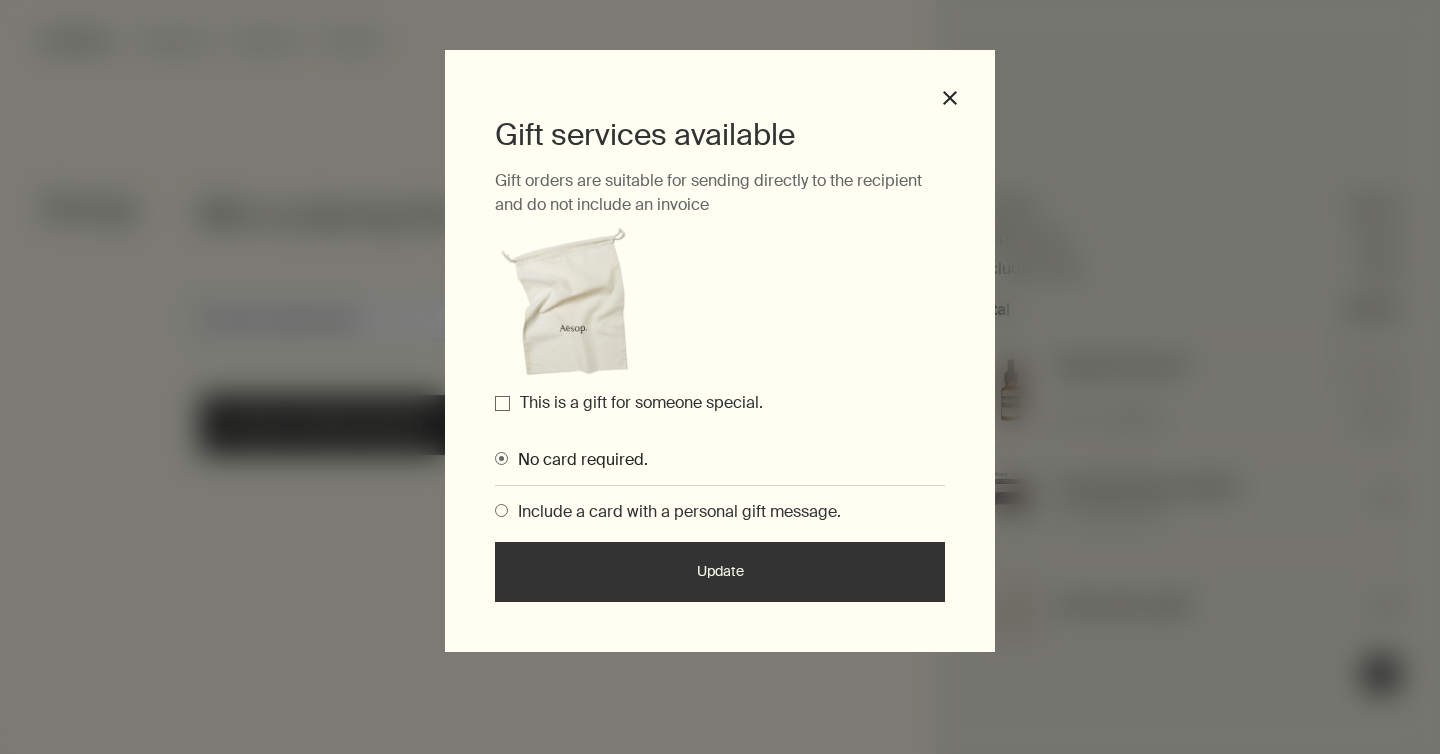 click on "This is a gift for someone special." at bounding box center (502, 403) 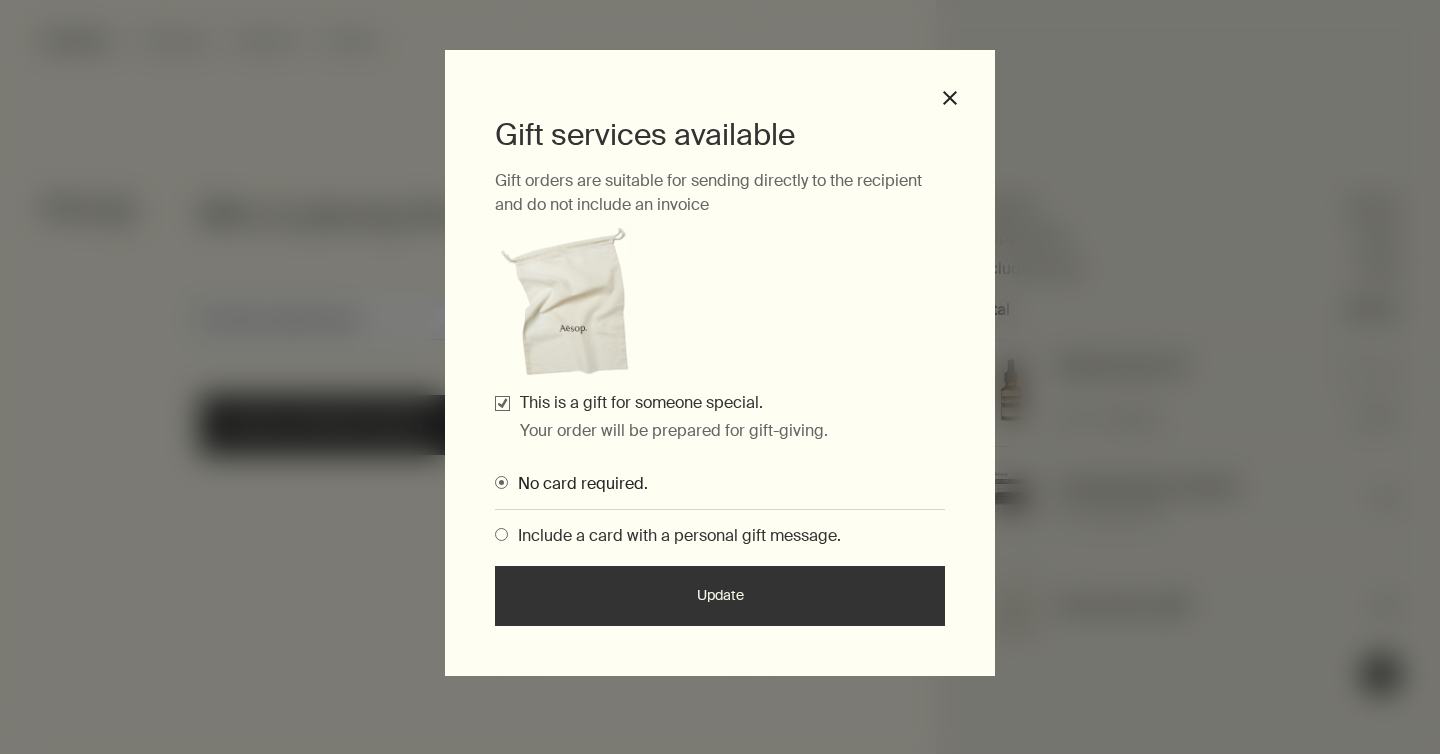 click at bounding box center [501, 534] 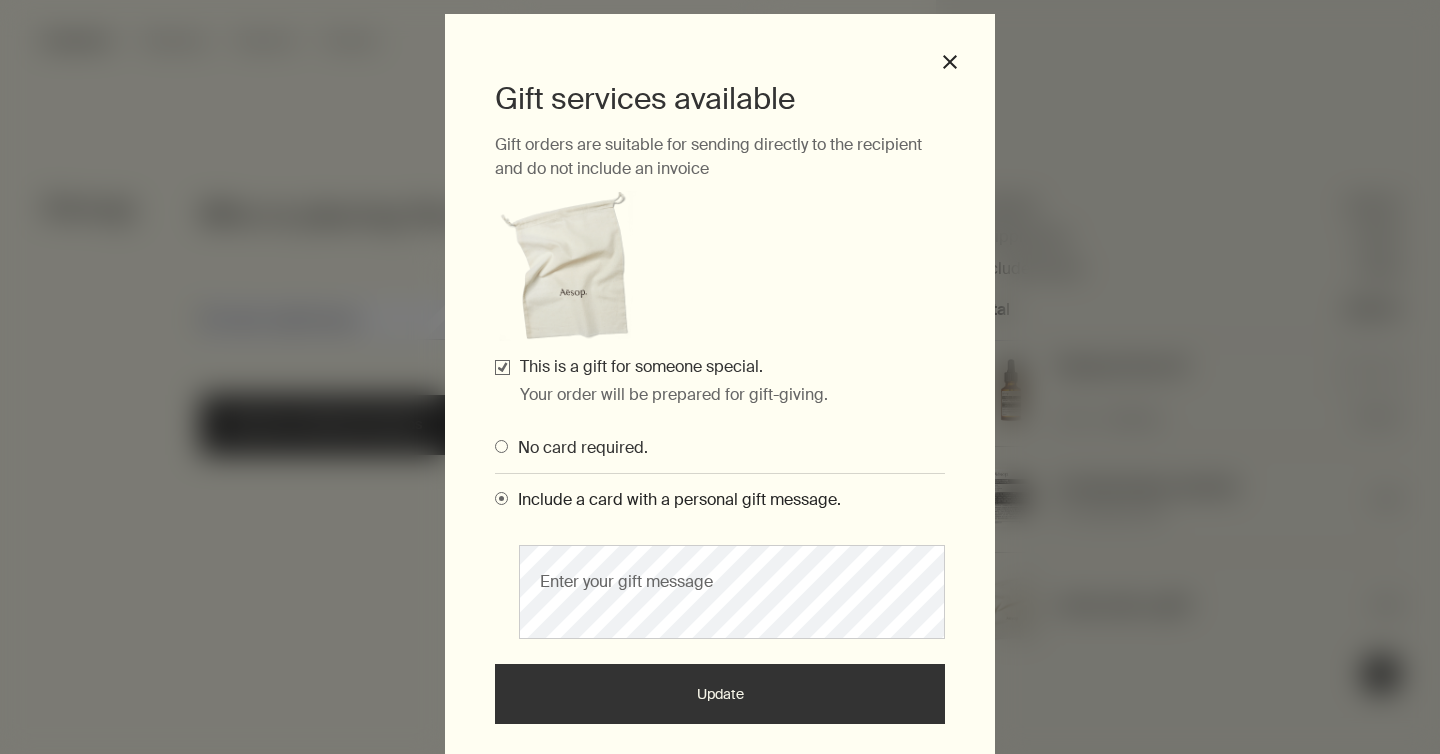 scroll, scrollTop: 57, scrollLeft: 0, axis: vertical 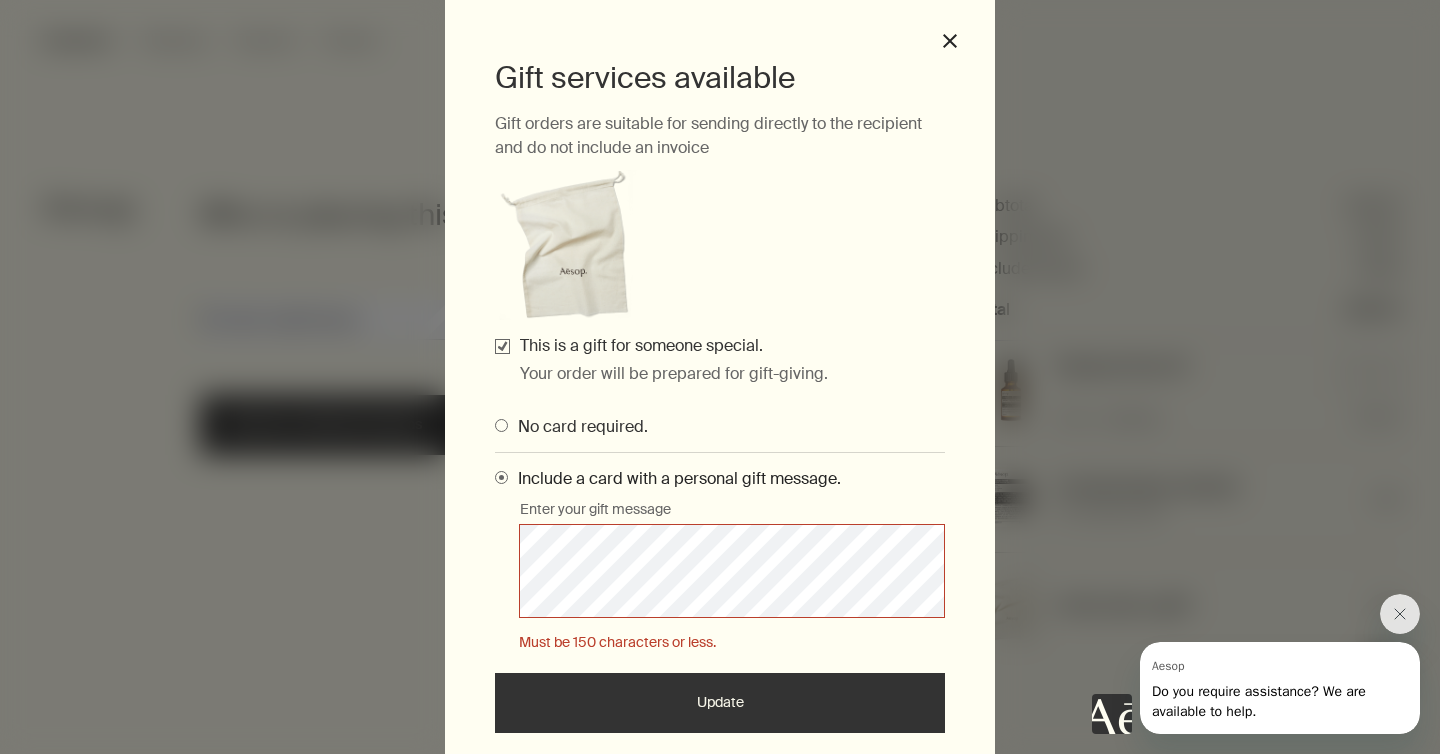 click on "Gift services available Gift orders are suitable for sending directly to the recipient and do not include an invoice This is a gift for someone special.  Your order will be prepared for gift-giving. No card required. Include a card with a personal gift message. Enter your gift message Must be 150 characters or less. Update close" at bounding box center [720, 388] 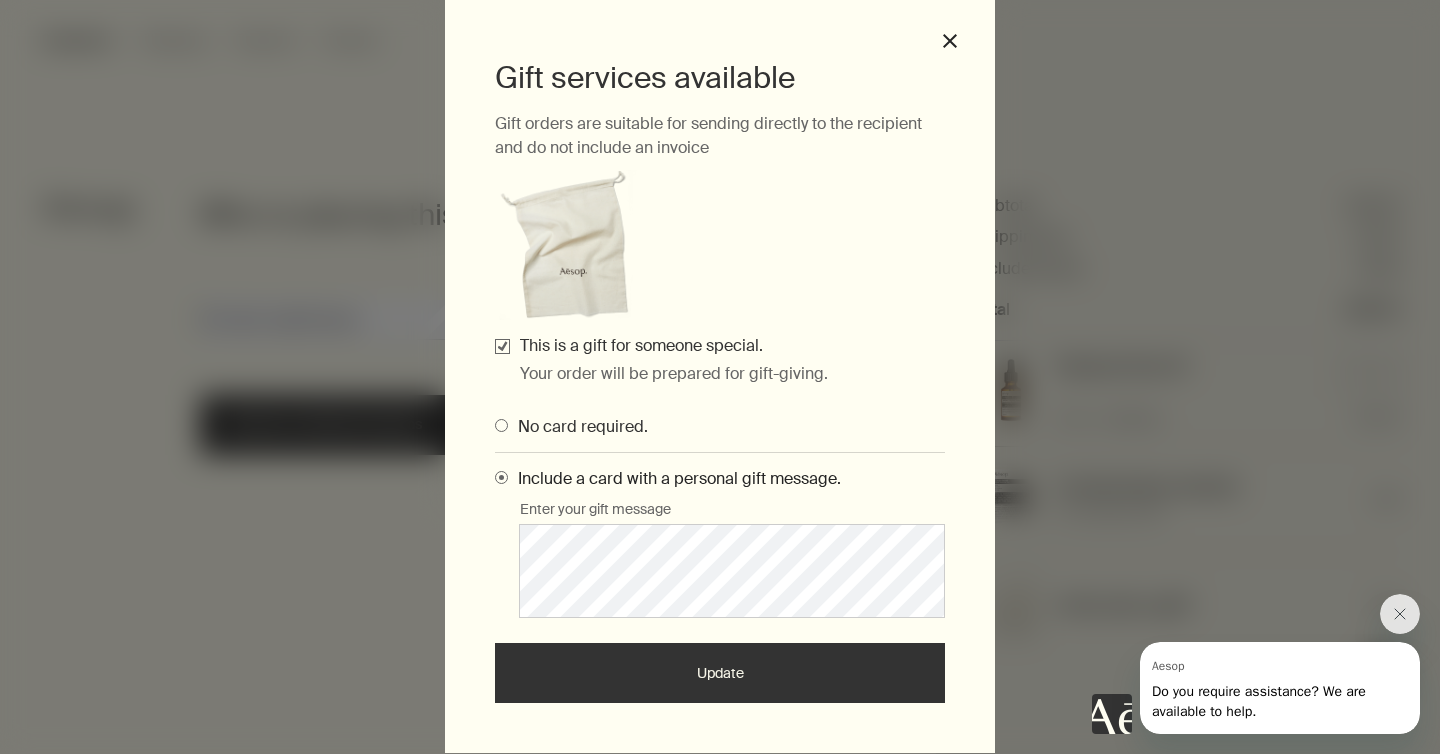 click on "Update" at bounding box center (720, 673) 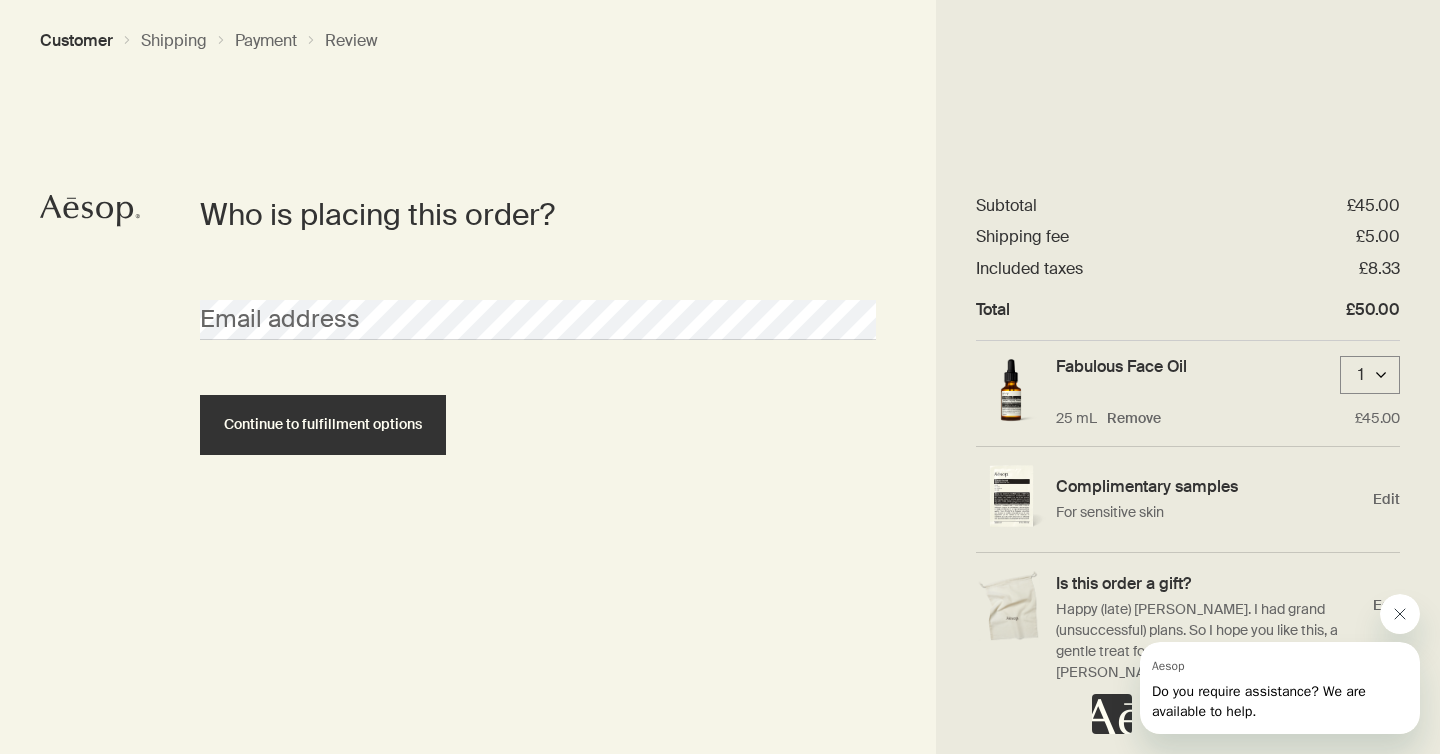 click 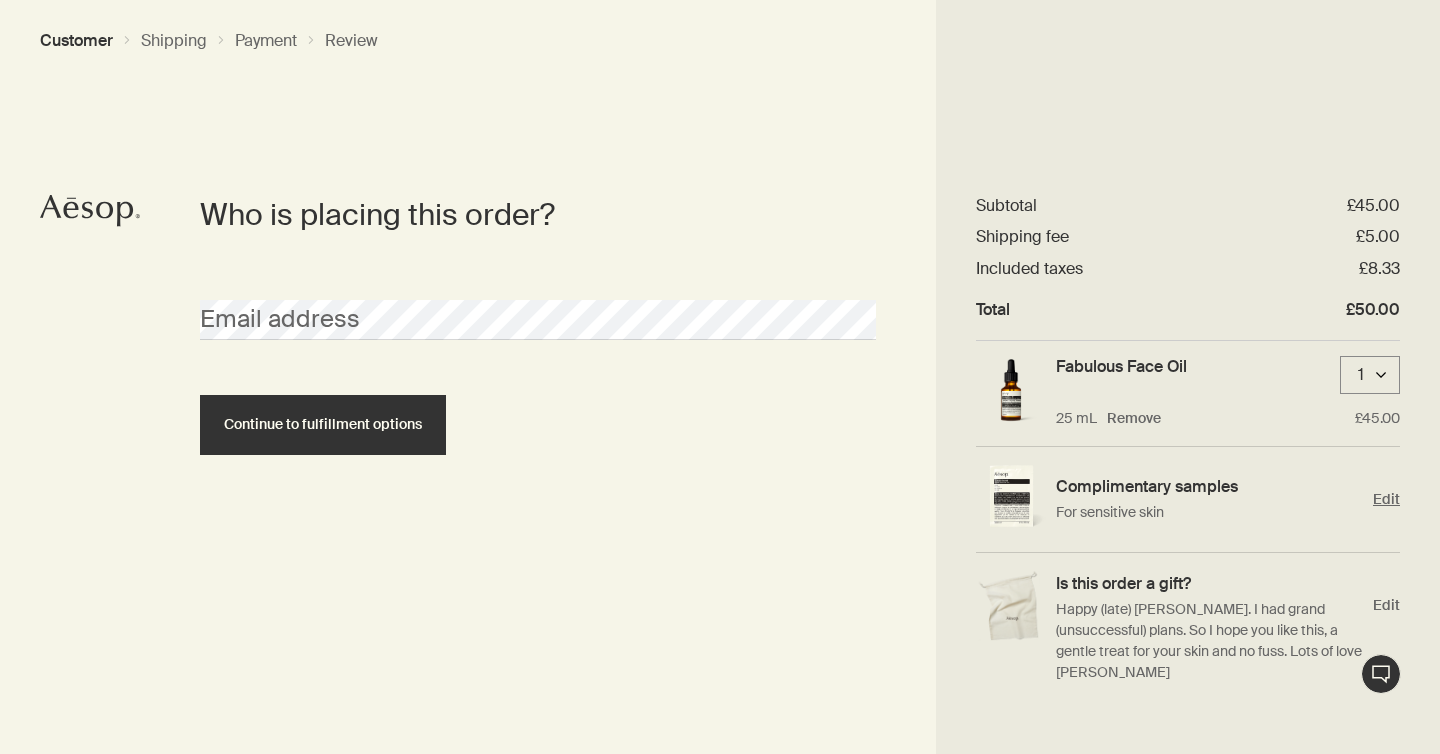 click on "Edit" at bounding box center [1386, 499] 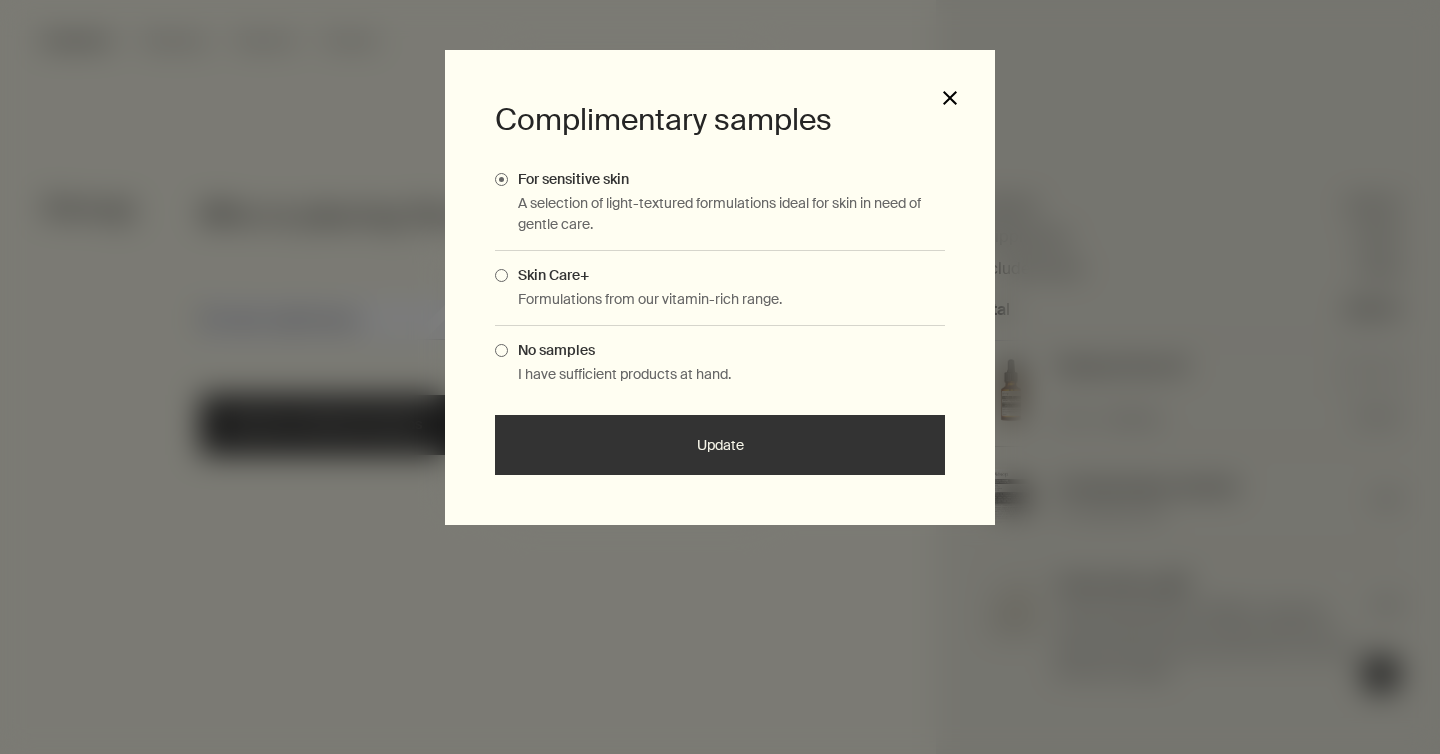 click on "close" at bounding box center [950, 98] 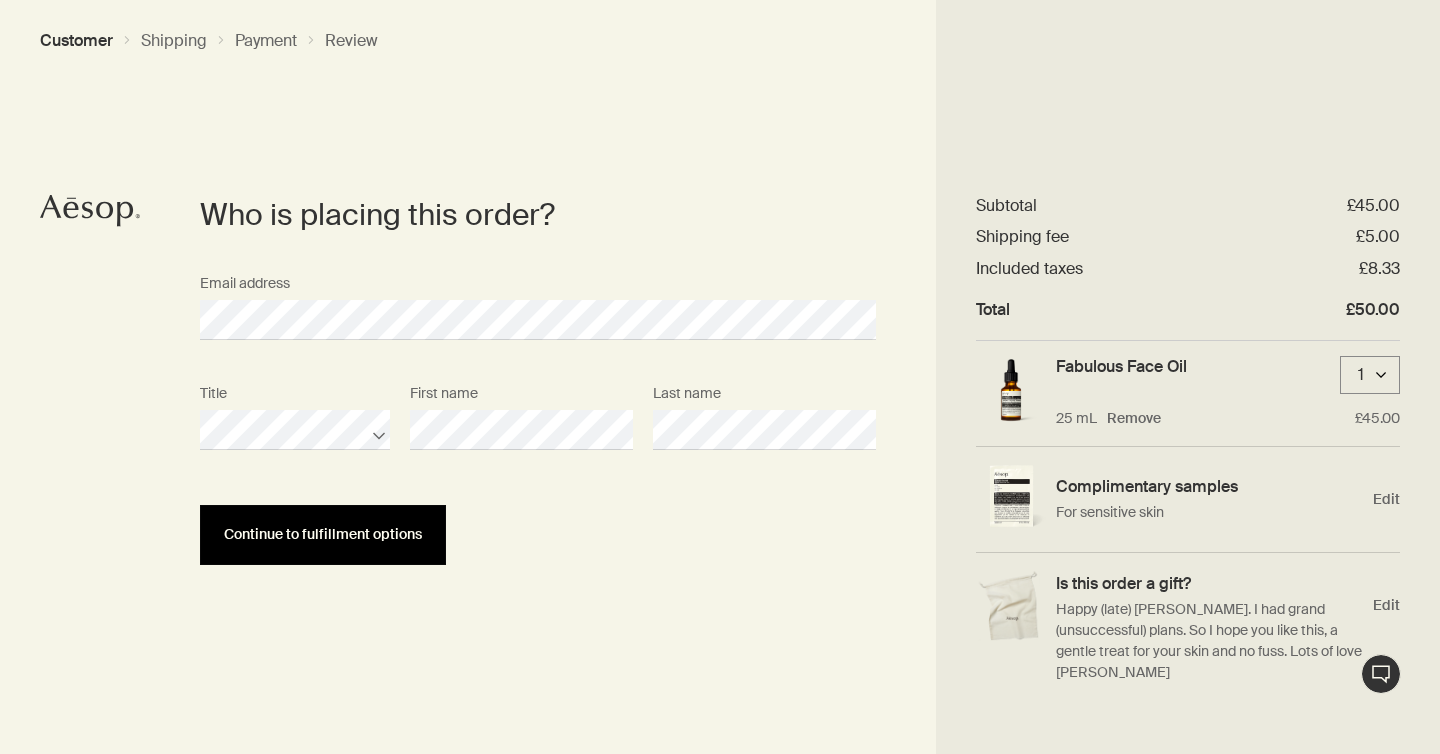 click on "Continue to fulfillment options" at bounding box center (323, 534) 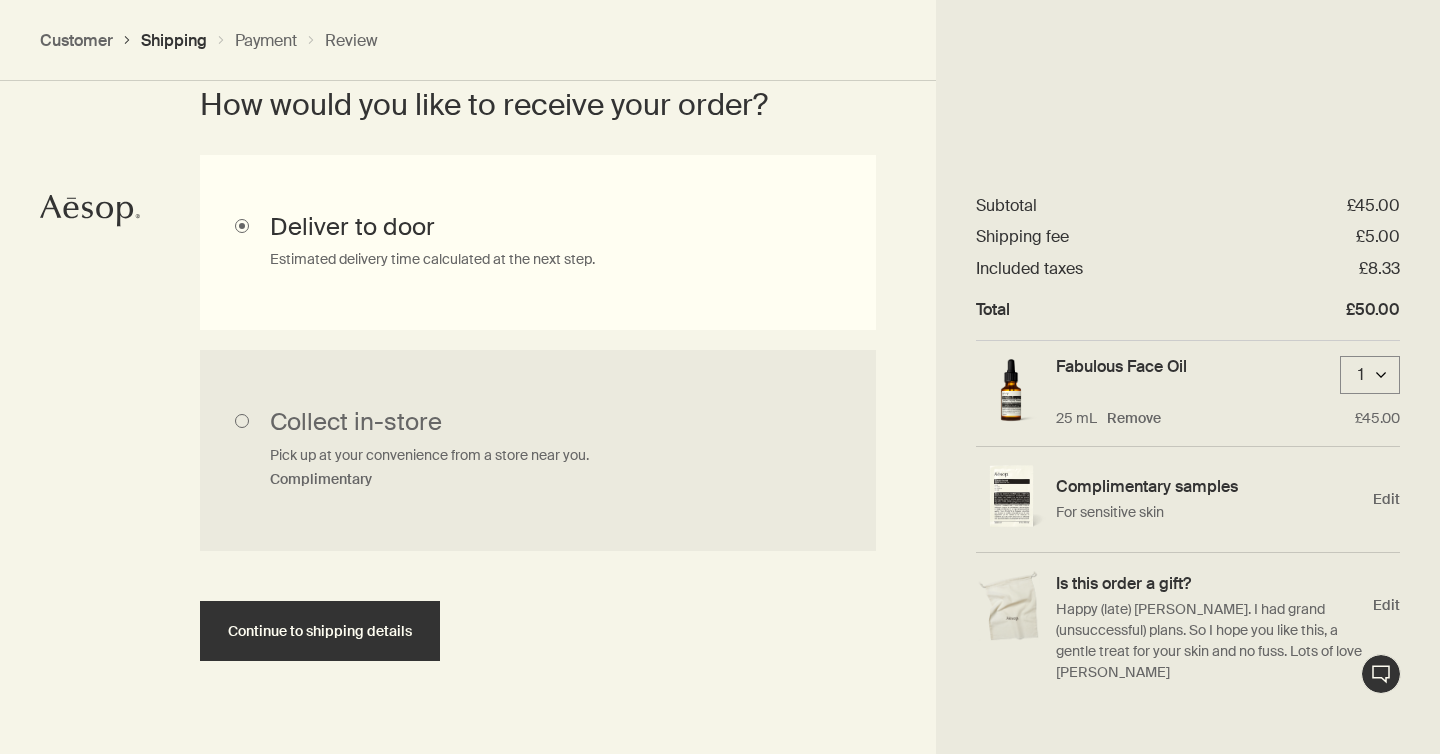 scroll, scrollTop: 598, scrollLeft: 0, axis: vertical 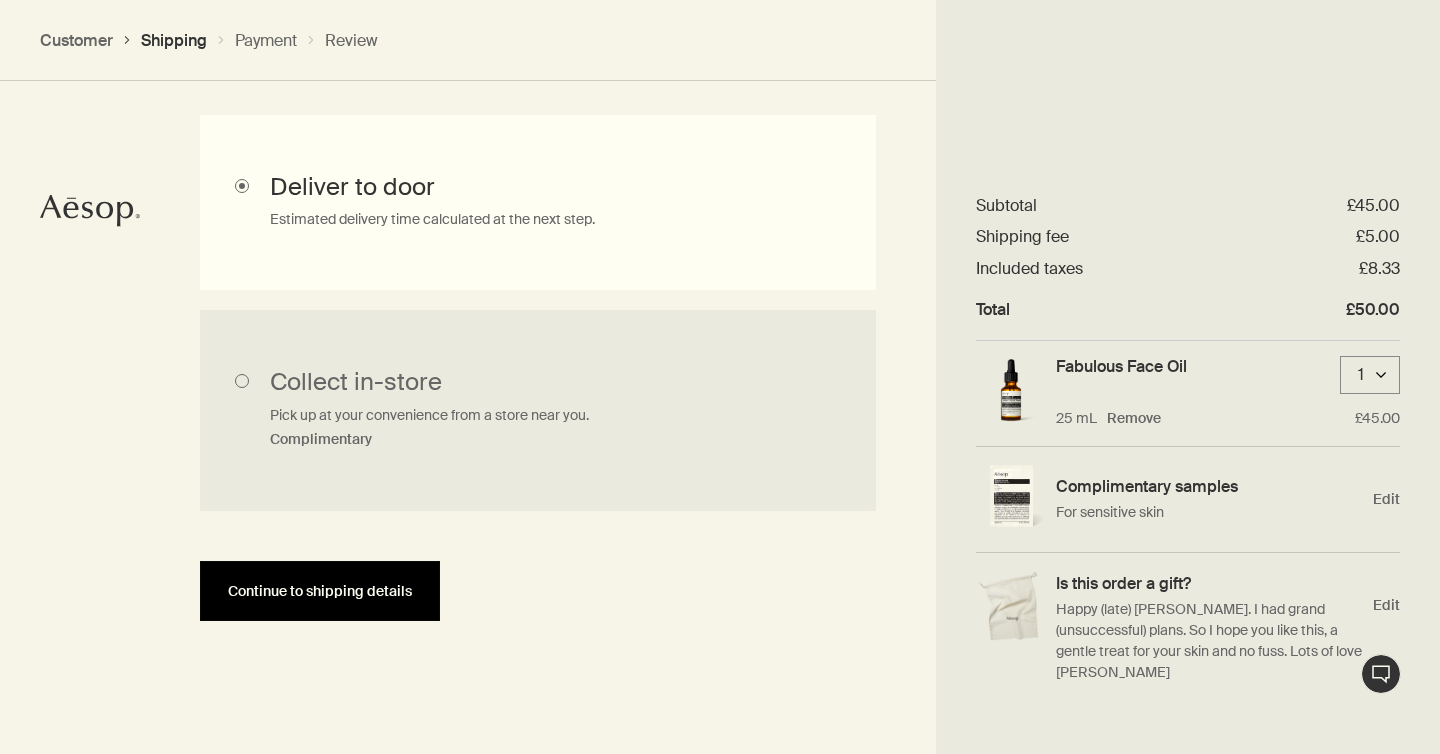 click on "Continue to shipping details" at bounding box center [320, 591] 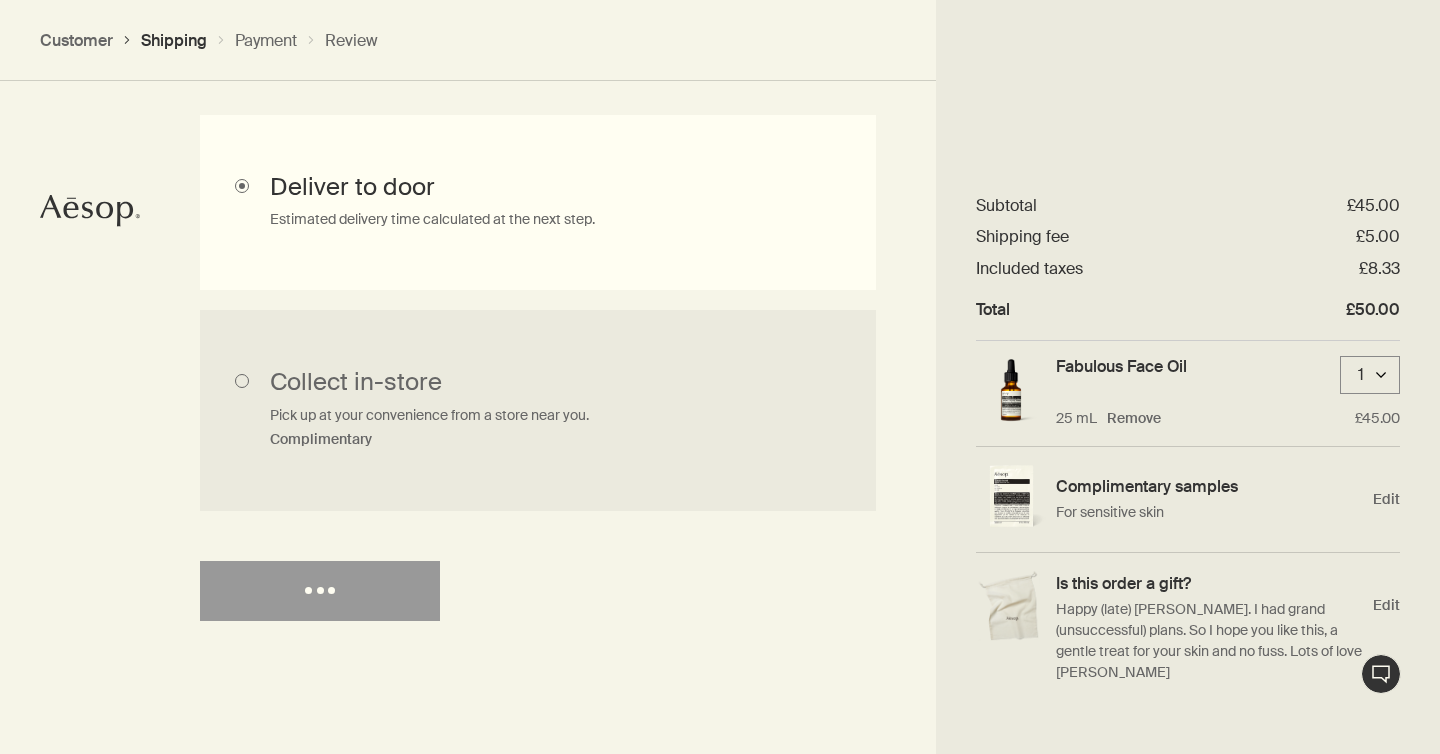 select on "GB" 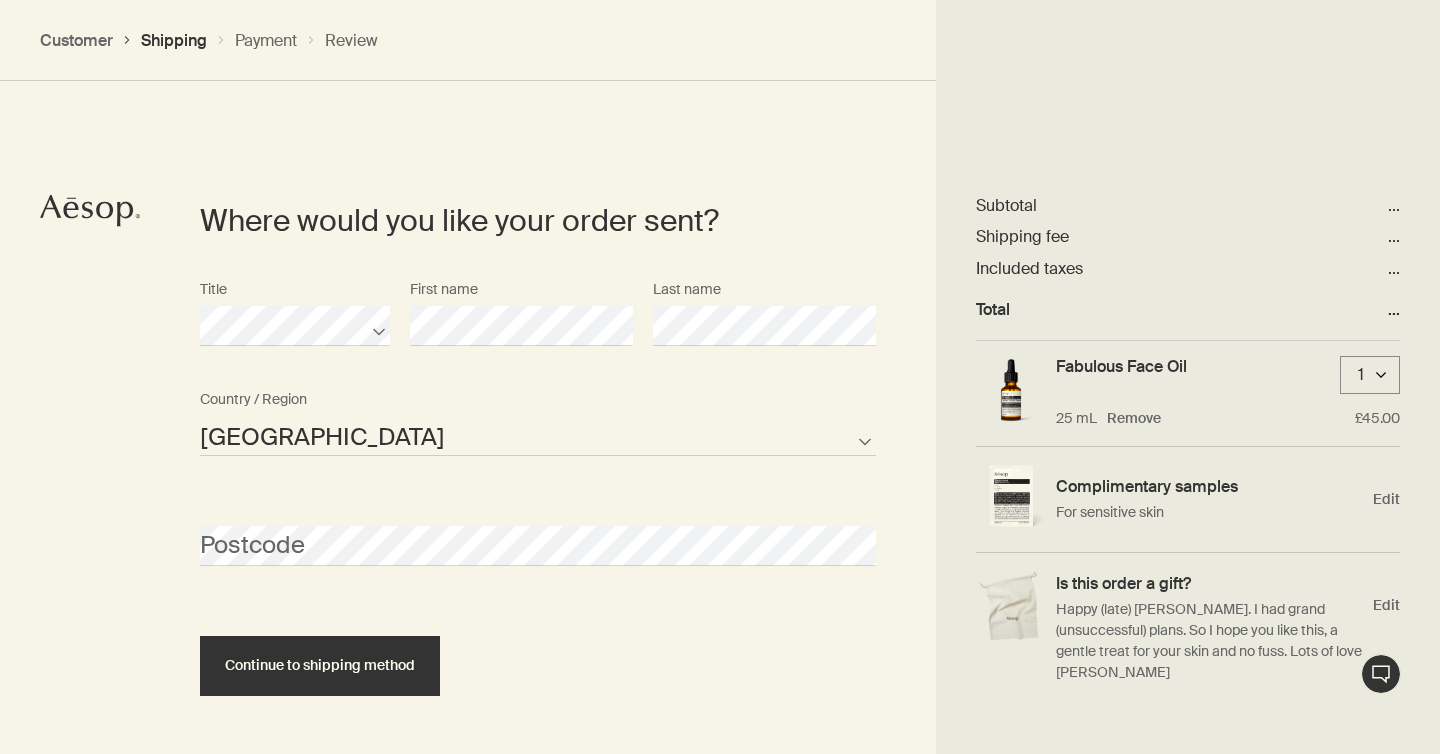 scroll, scrollTop: 864, scrollLeft: 0, axis: vertical 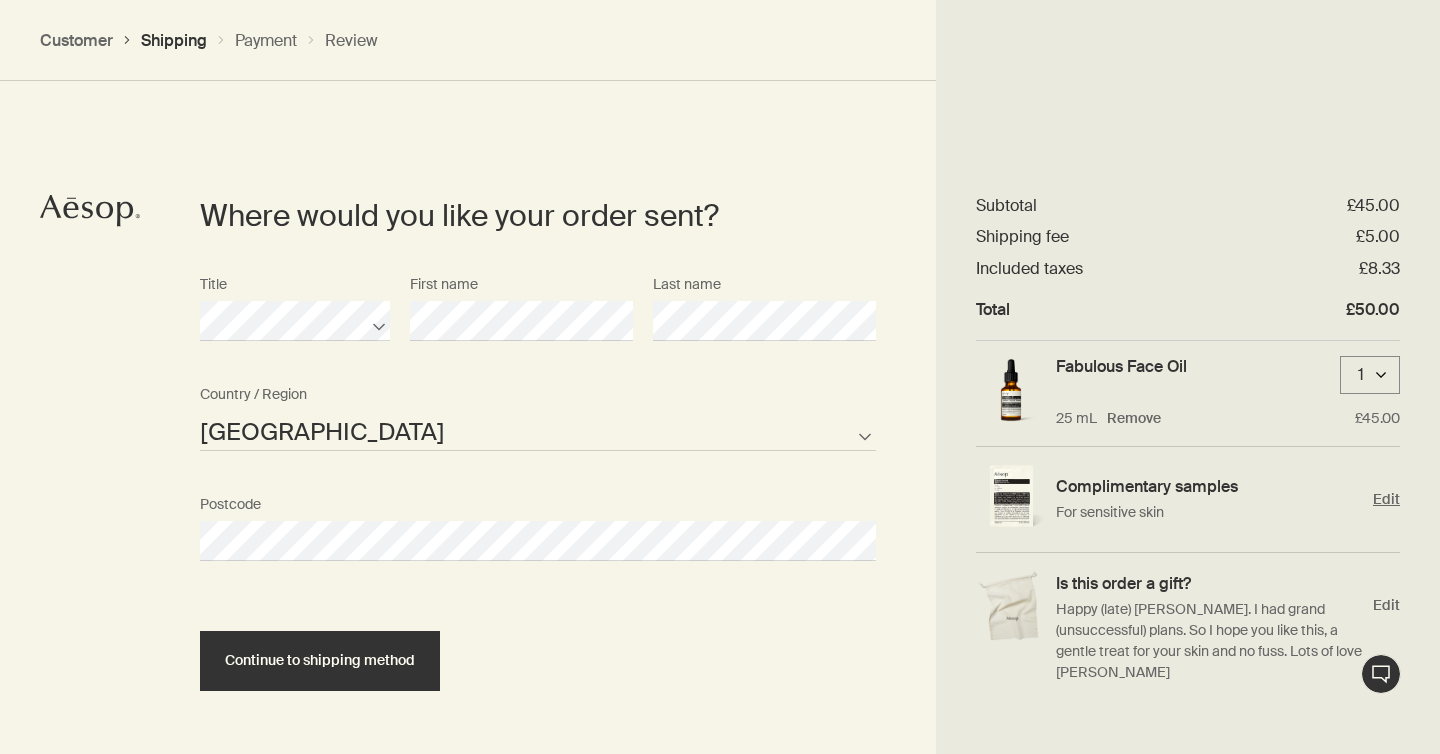 select on "GB" 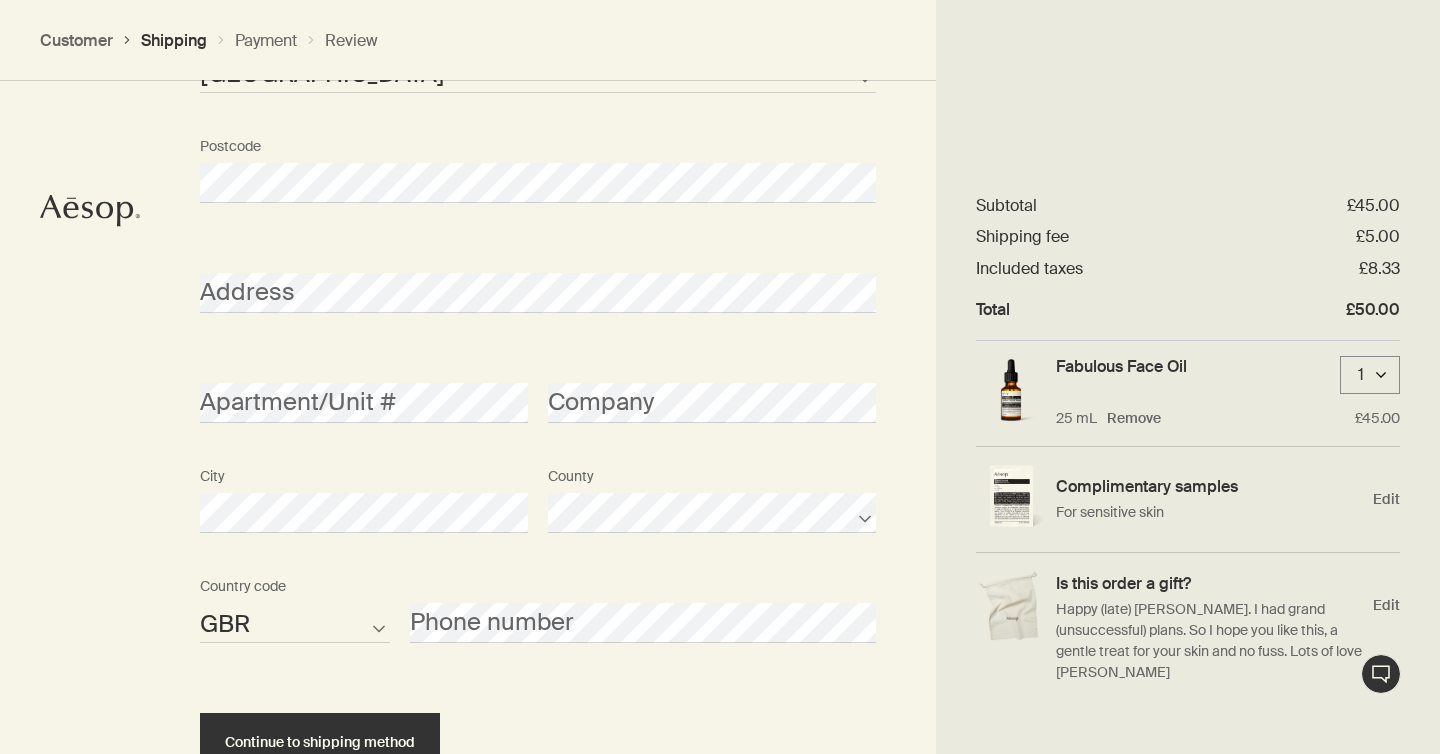 scroll, scrollTop: 1129, scrollLeft: 0, axis: vertical 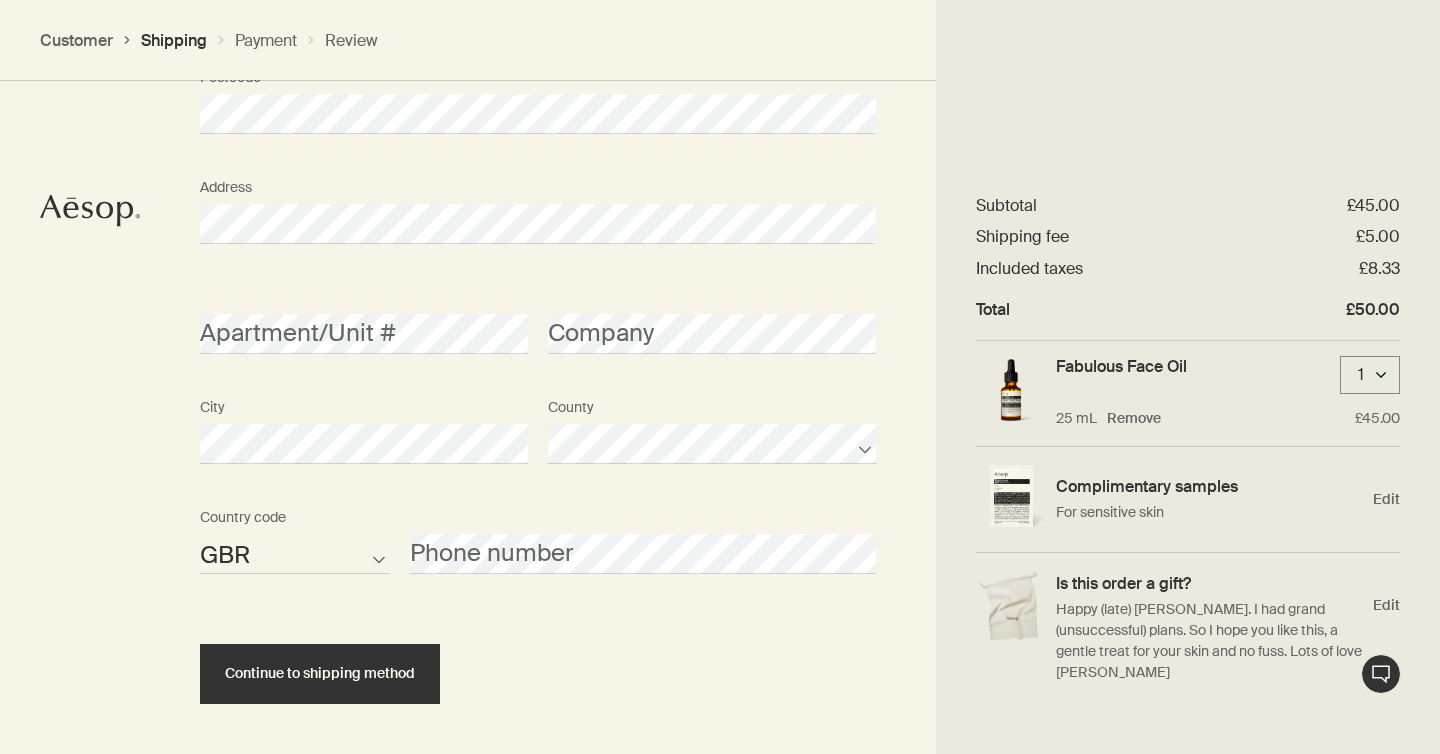 click on "City" at bounding box center [364, 426] 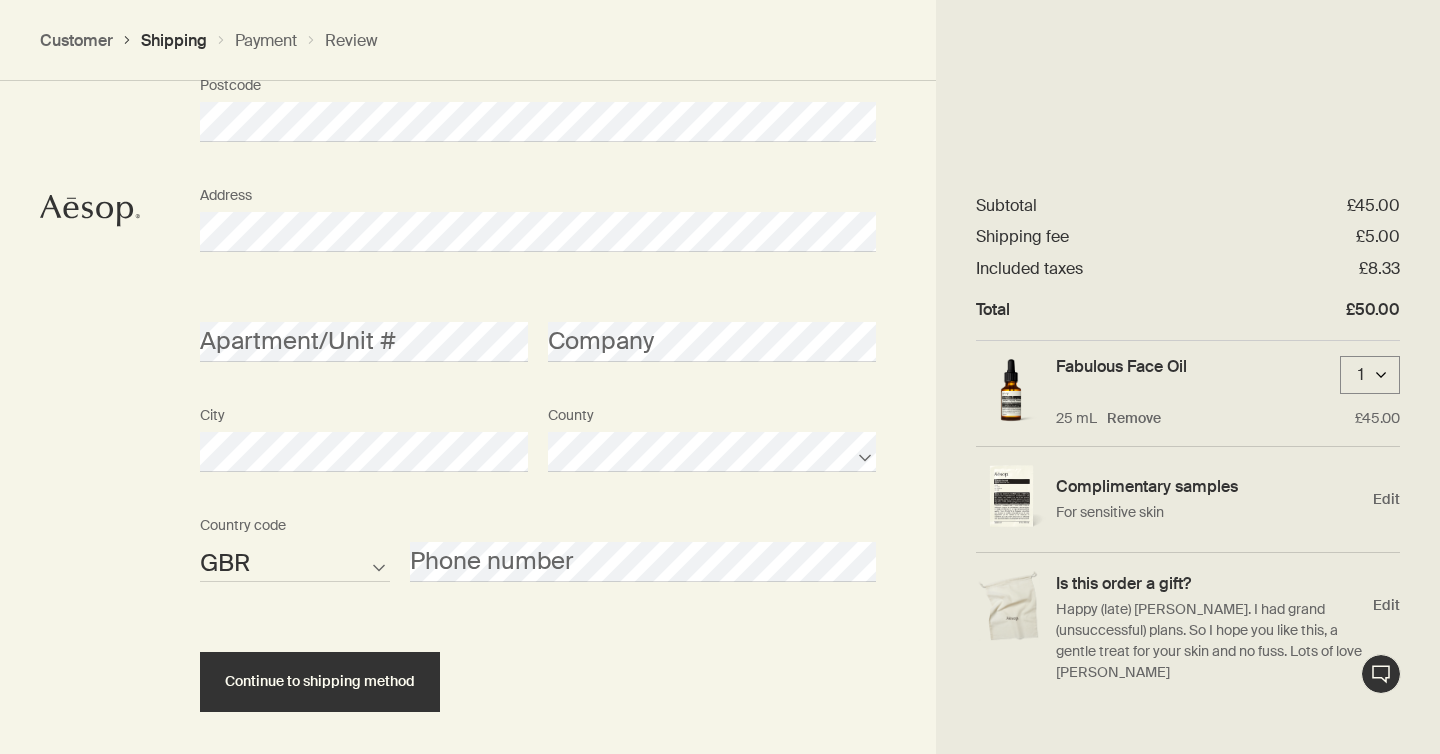 scroll, scrollTop: 1343, scrollLeft: 0, axis: vertical 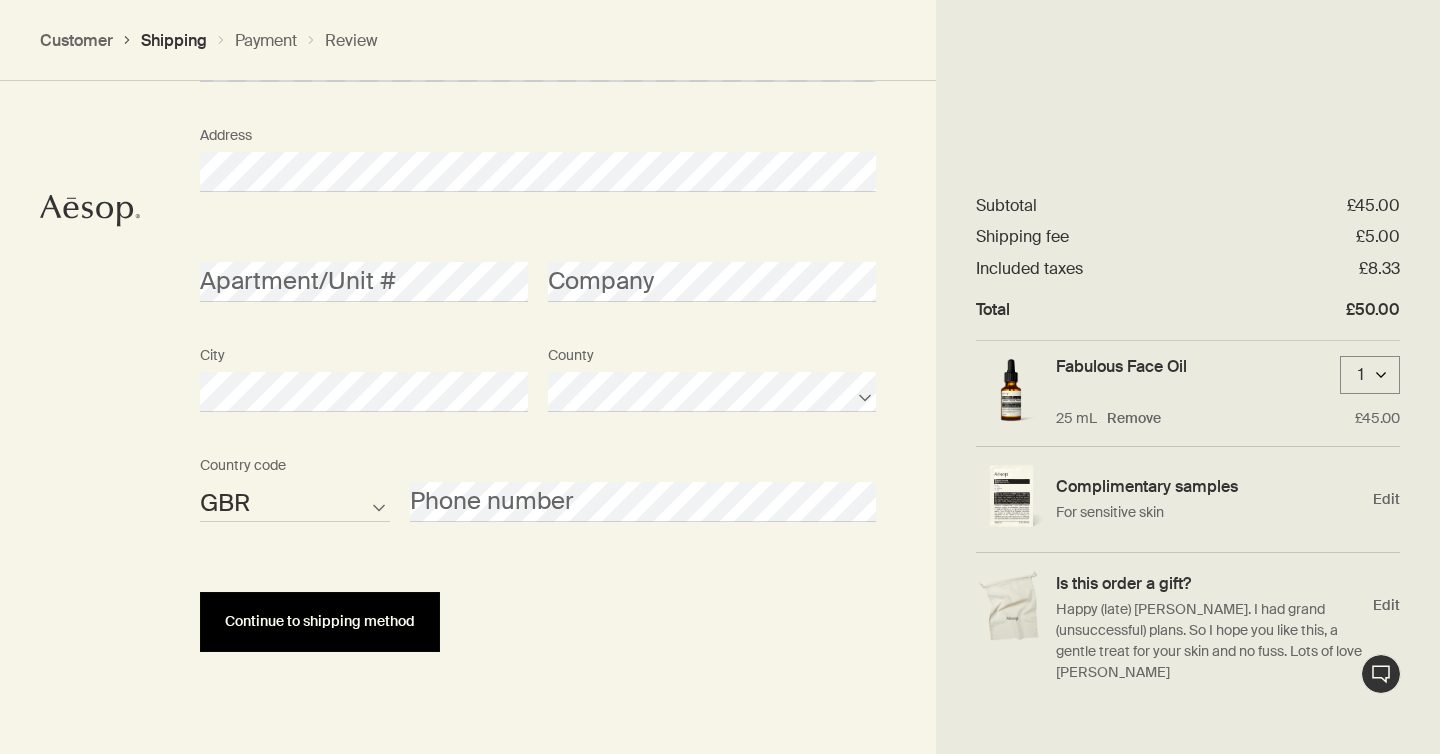 click on "Continue to shipping method" at bounding box center [320, 622] 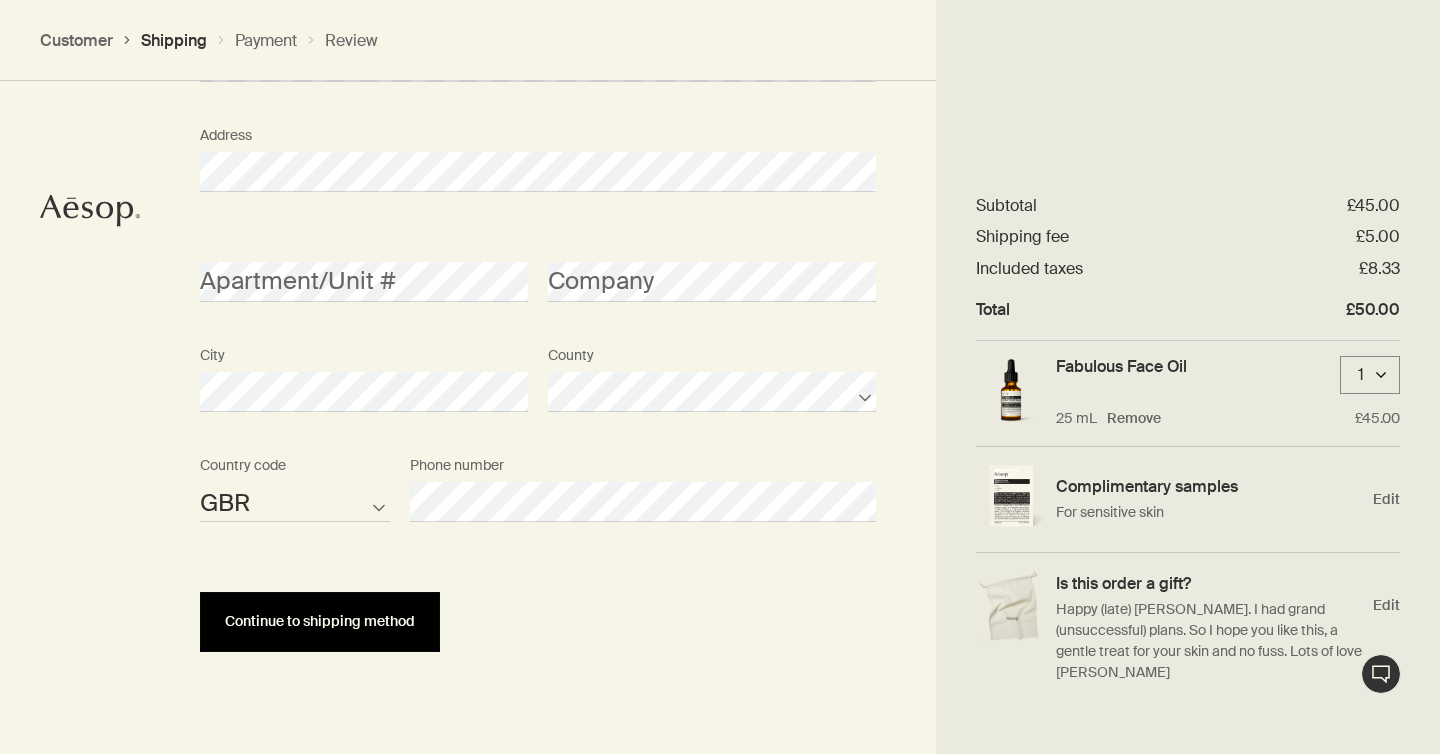 click on "Continue to shipping method" at bounding box center [320, 621] 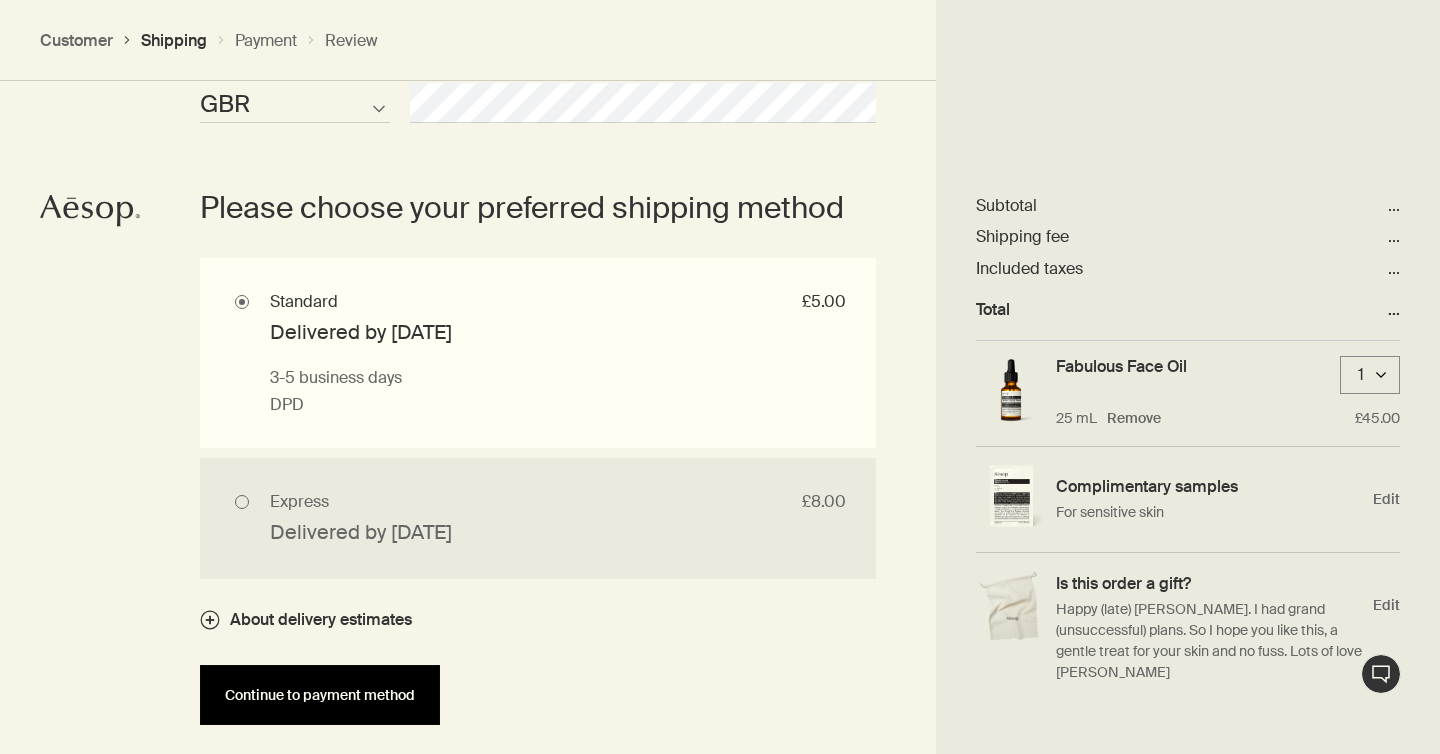 scroll, scrollTop: 1742, scrollLeft: 0, axis: vertical 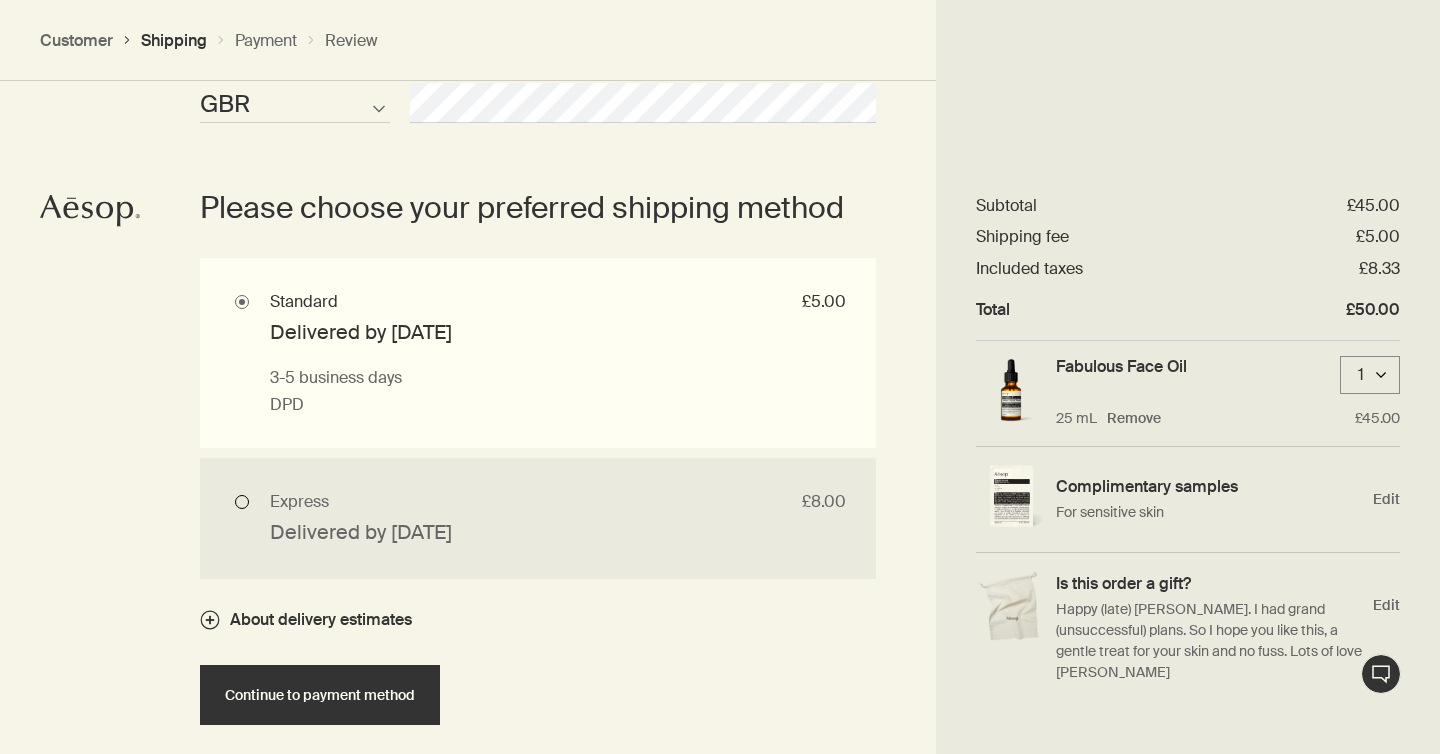 click on "Express £8.00 Delivered by Wed 16 Jul Next business day if ordered before 12pm DPD" at bounding box center (538, 518) 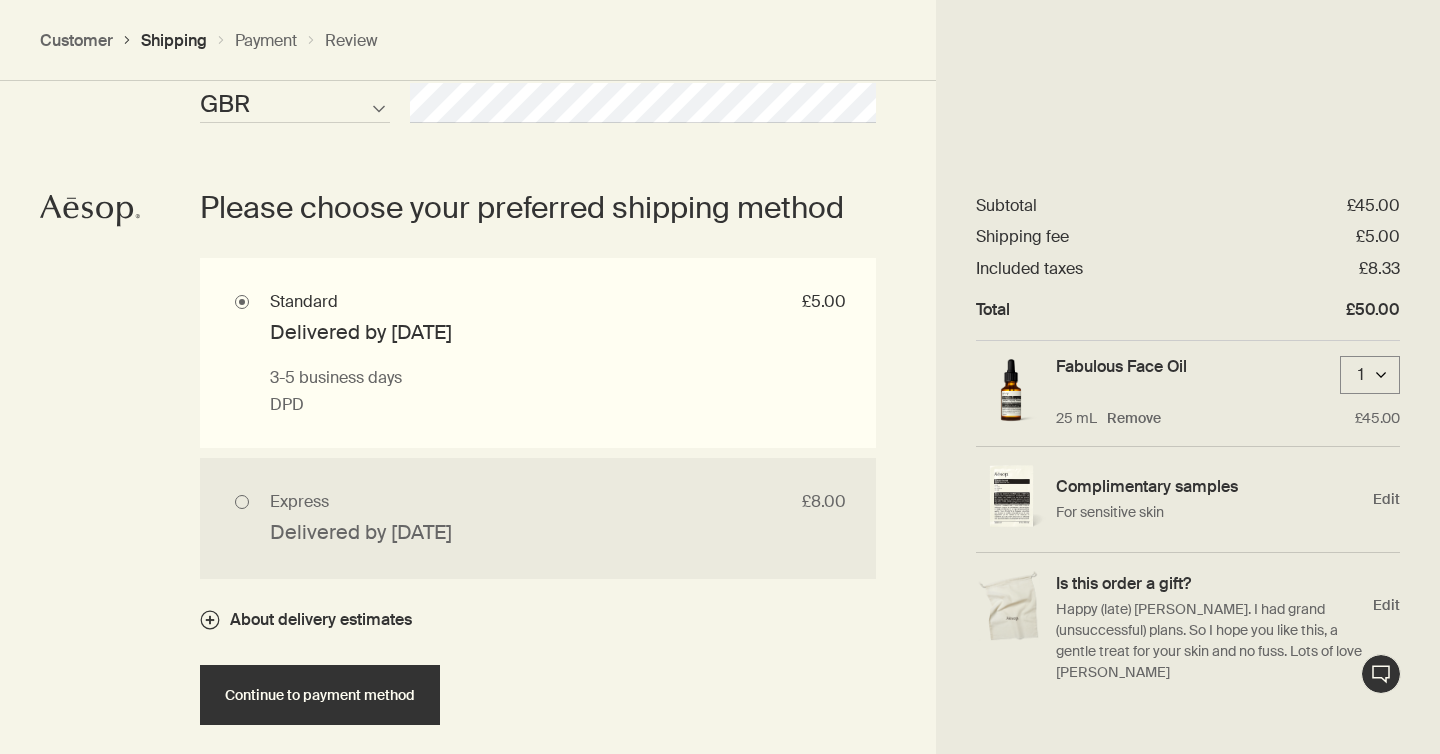radio on "true" 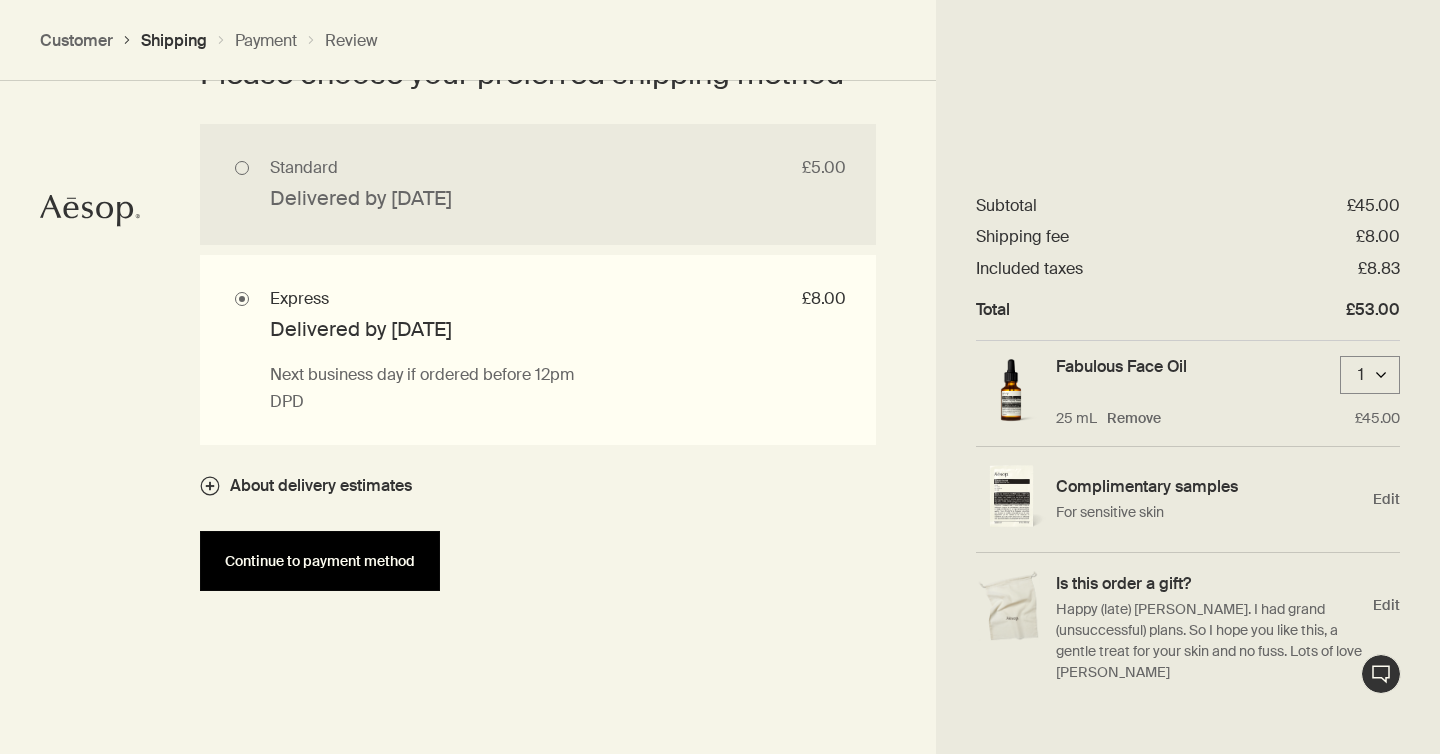scroll, scrollTop: 2011, scrollLeft: 0, axis: vertical 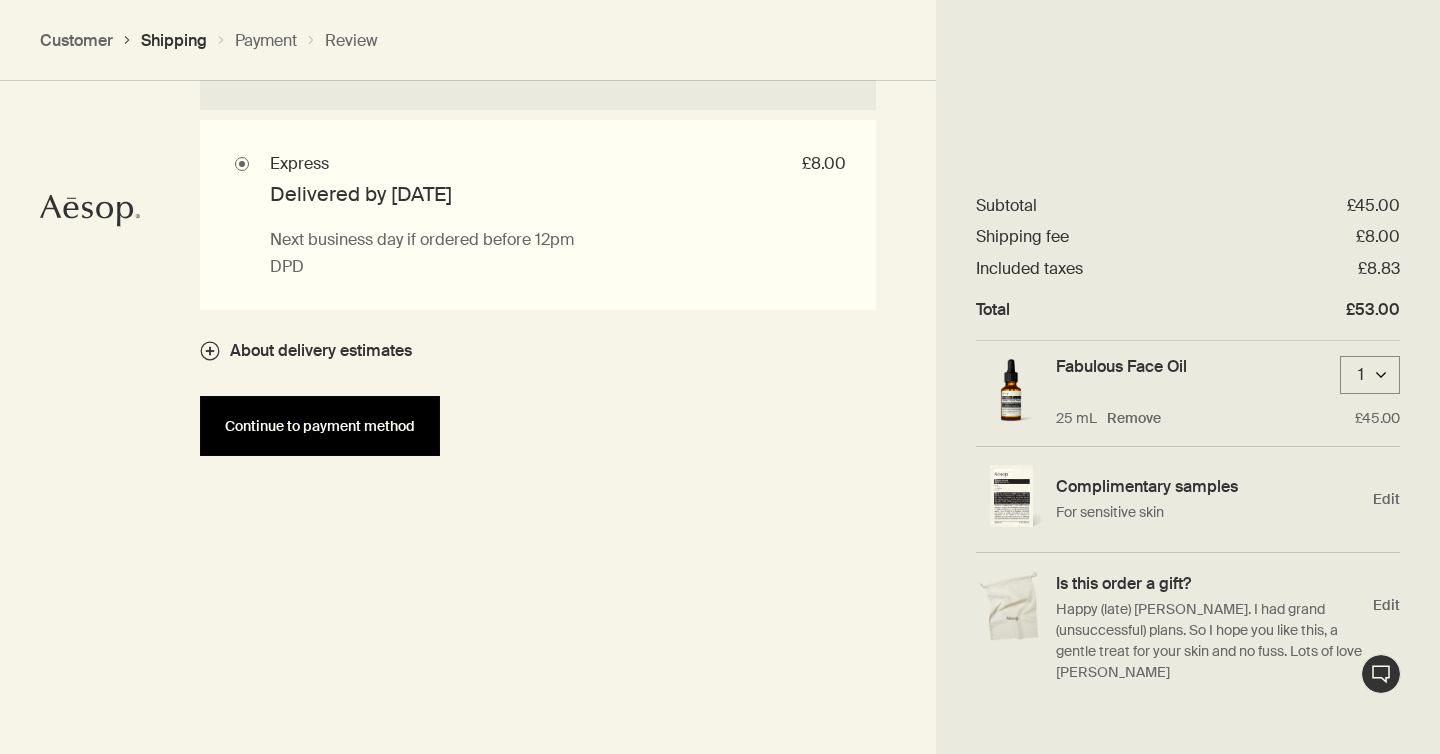 click on "Continue to payment method" at bounding box center [320, 426] 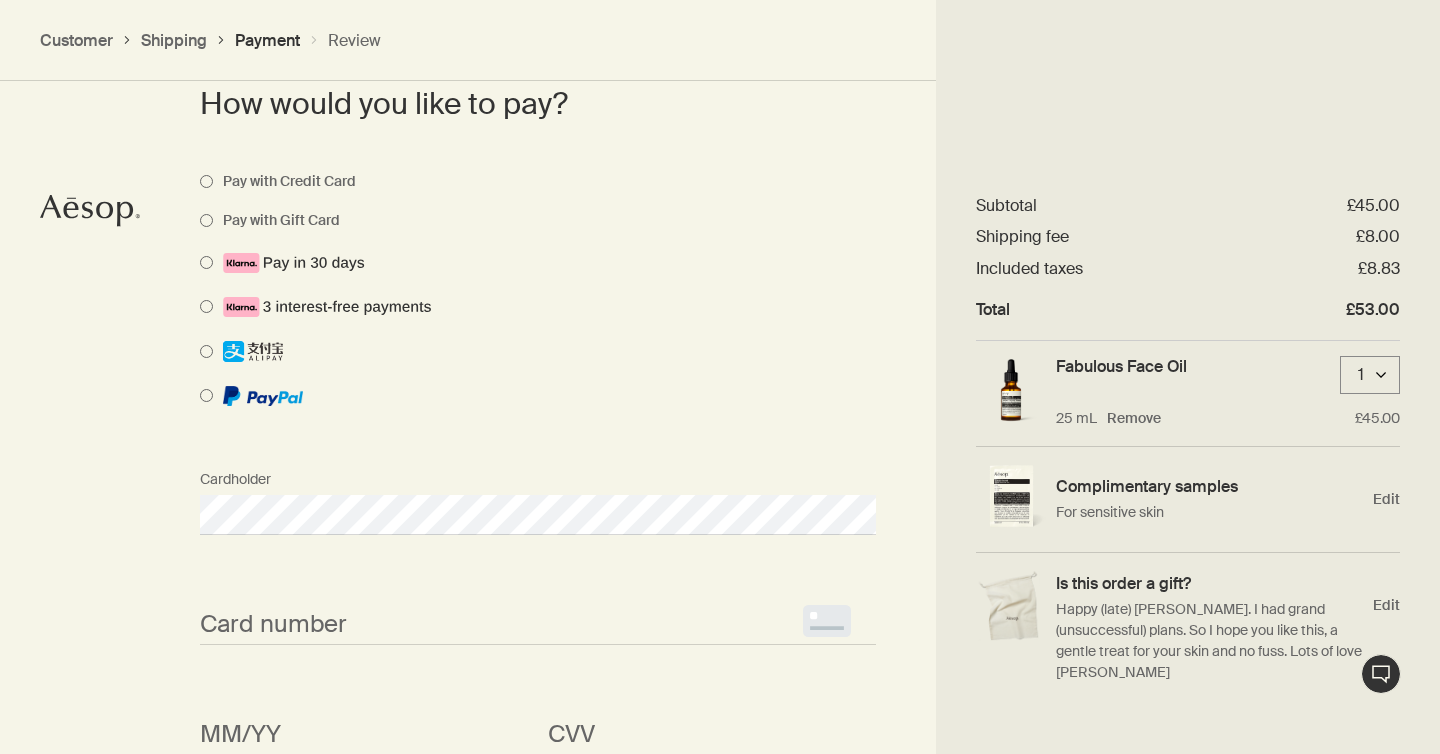 scroll, scrollTop: 1622, scrollLeft: 0, axis: vertical 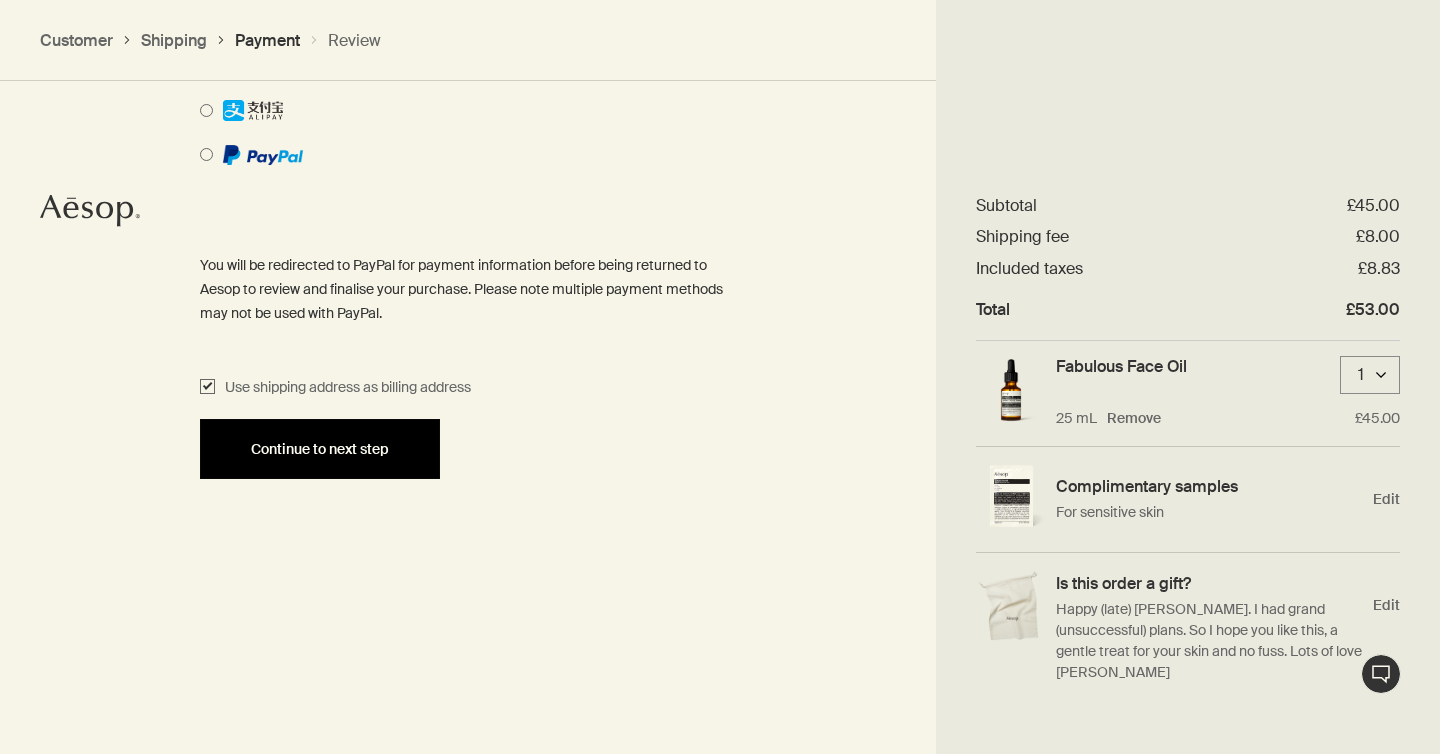 click on "Continue to next step" at bounding box center [320, 449] 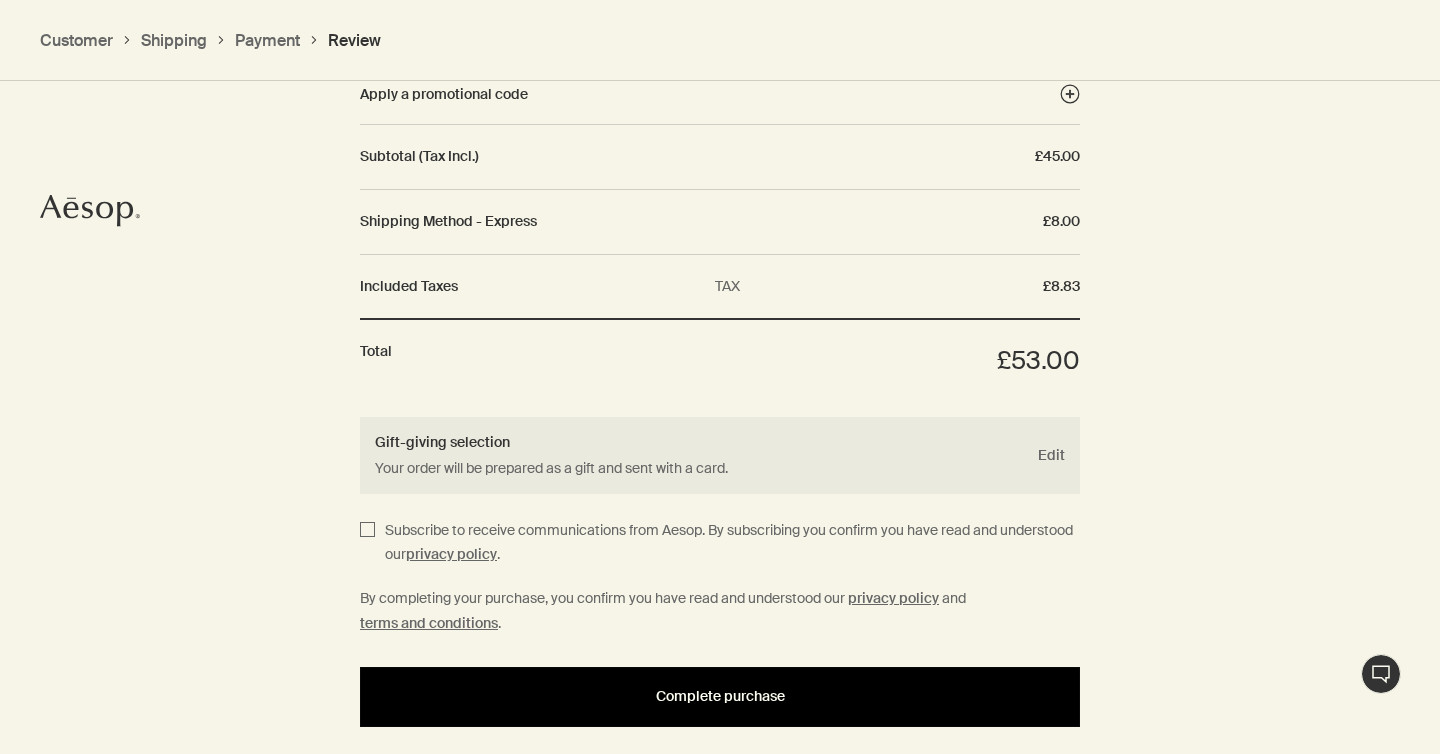scroll, scrollTop: 2470, scrollLeft: 0, axis: vertical 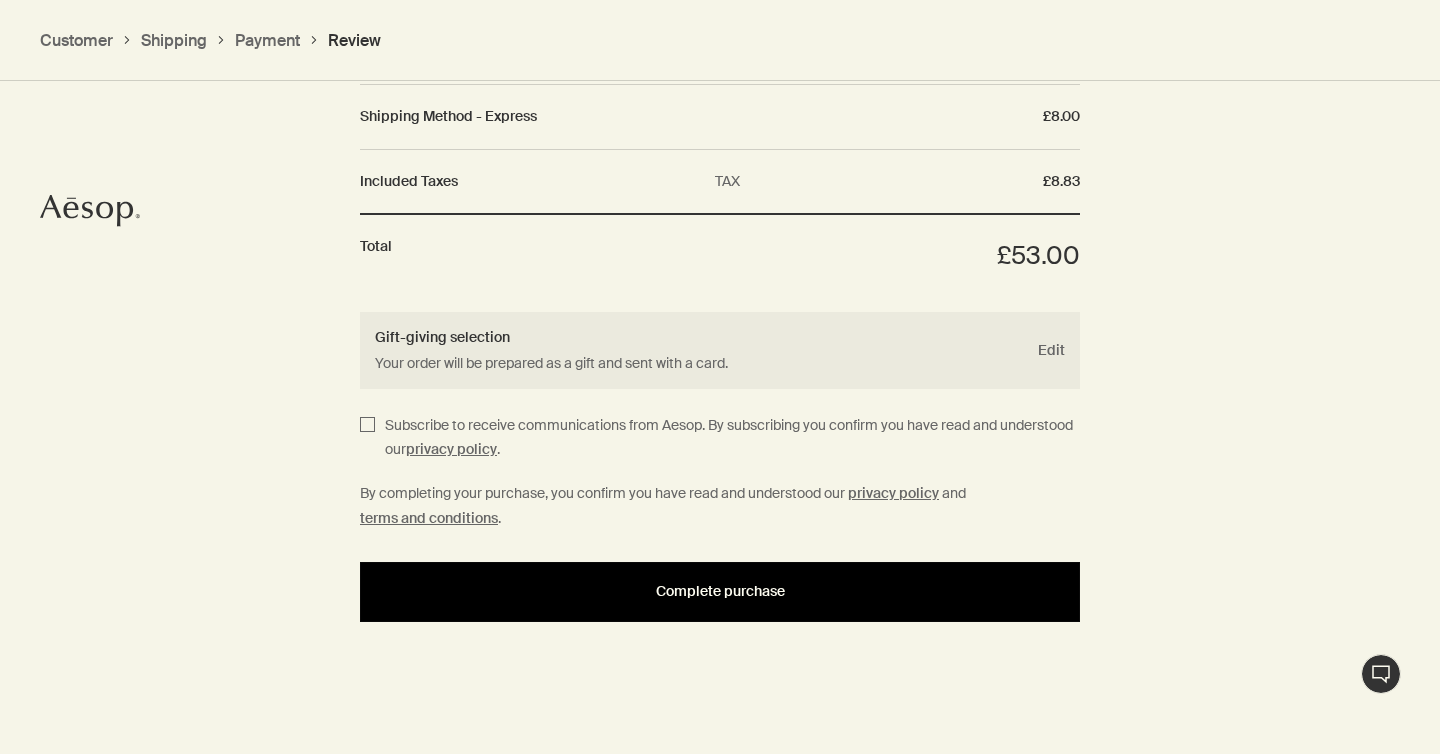 click on "Complete purchase" at bounding box center [720, 592] 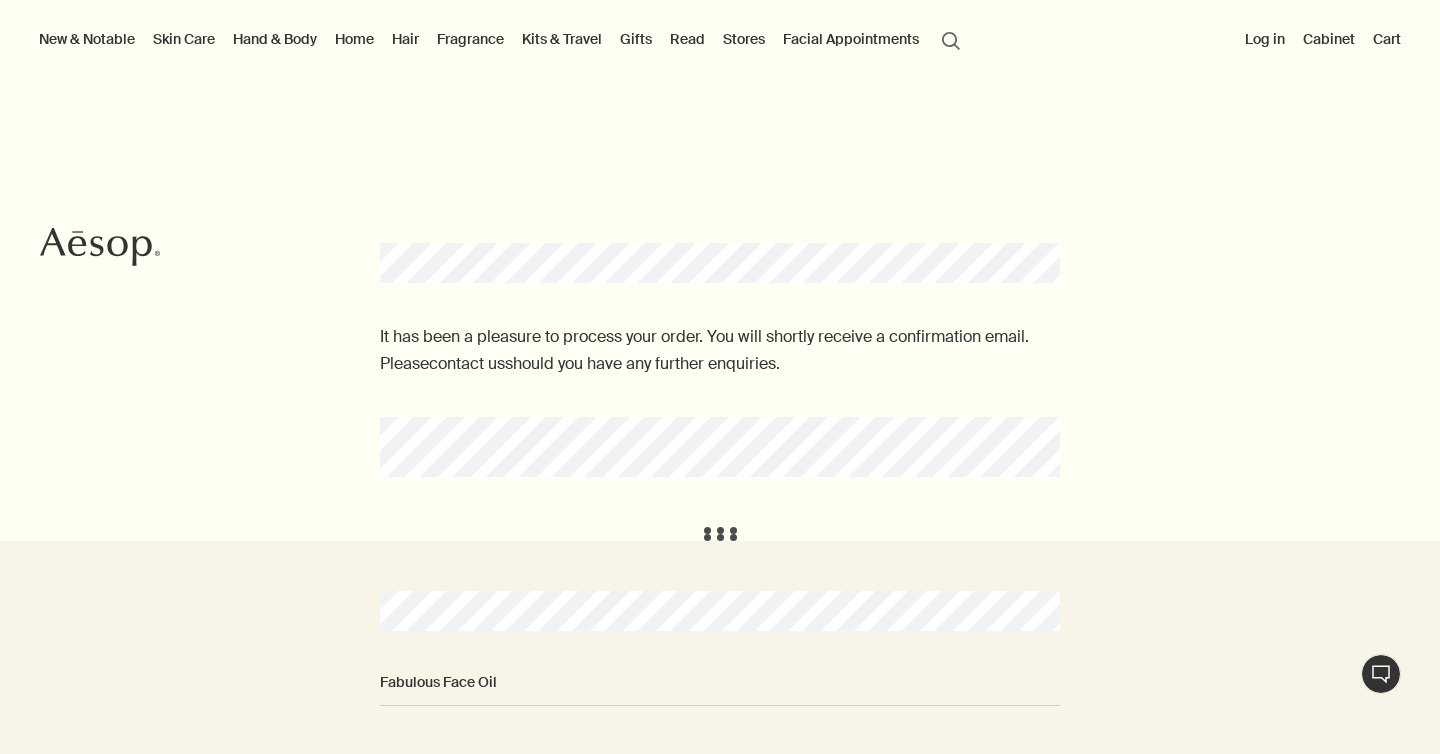 scroll, scrollTop: 0, scrollLeft: 0, axis: both 